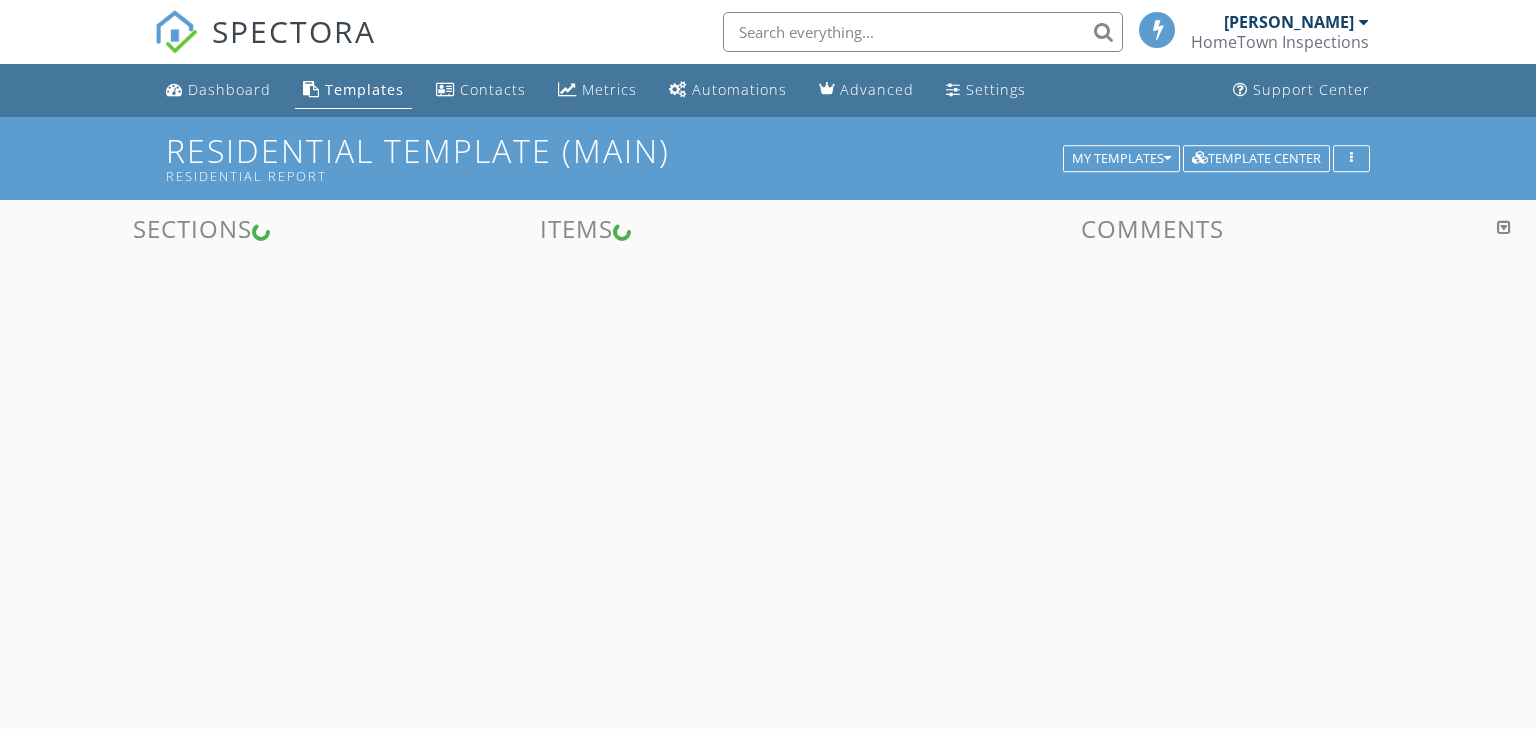 scroll, scrollTop: 0, scrollLeft: 0, axis: both 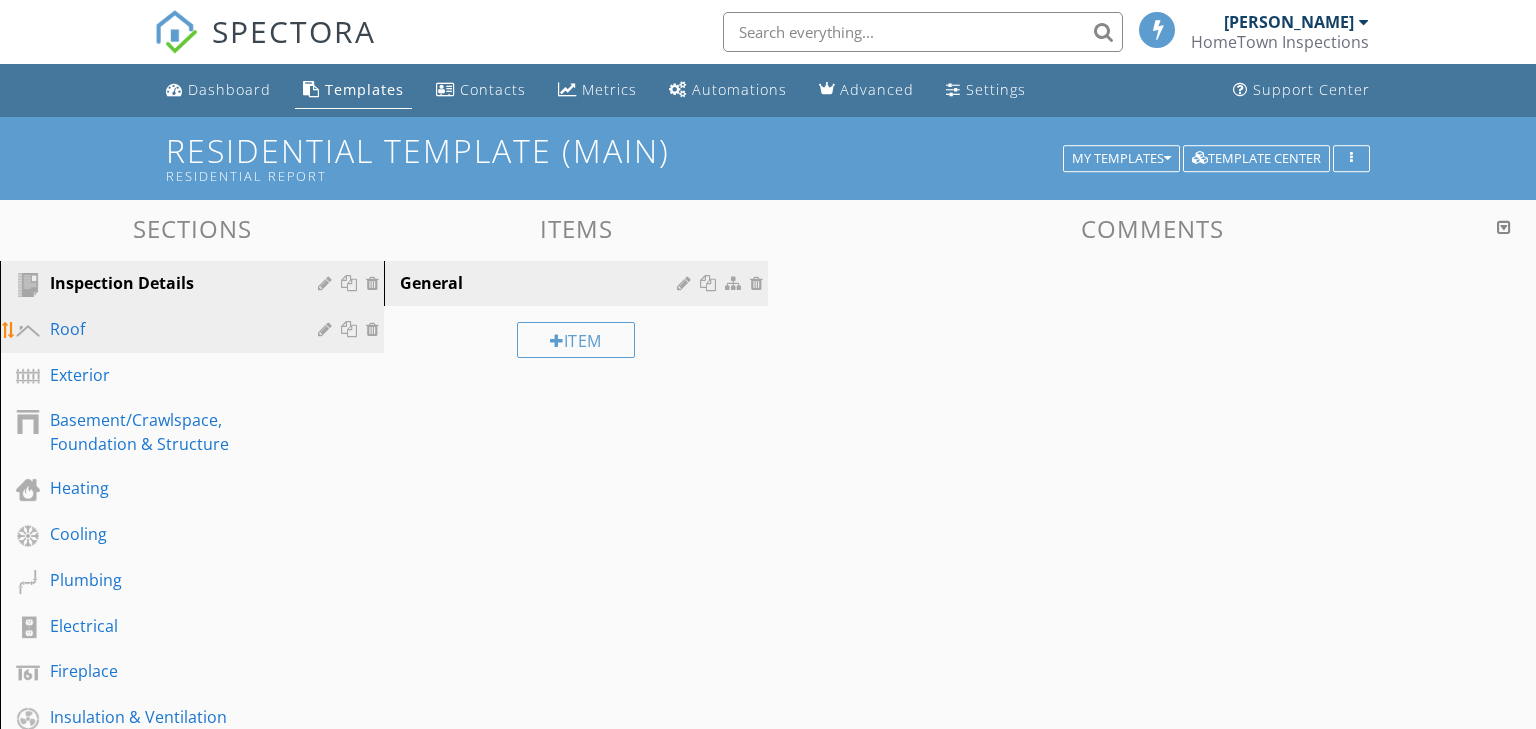 click on "Roof" at bounding box center (169, 329) 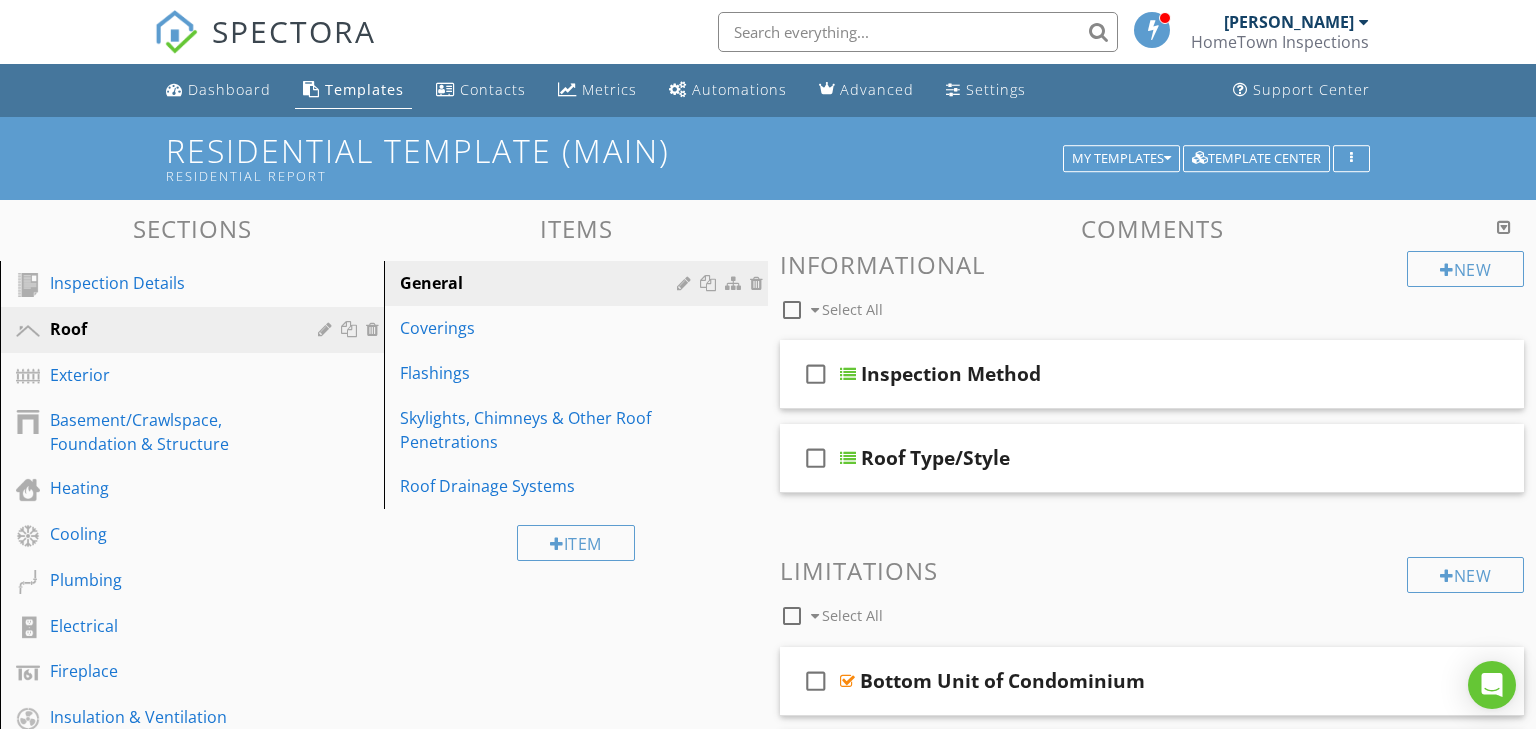 click on "Coverings" at bounding box center [541, 328] 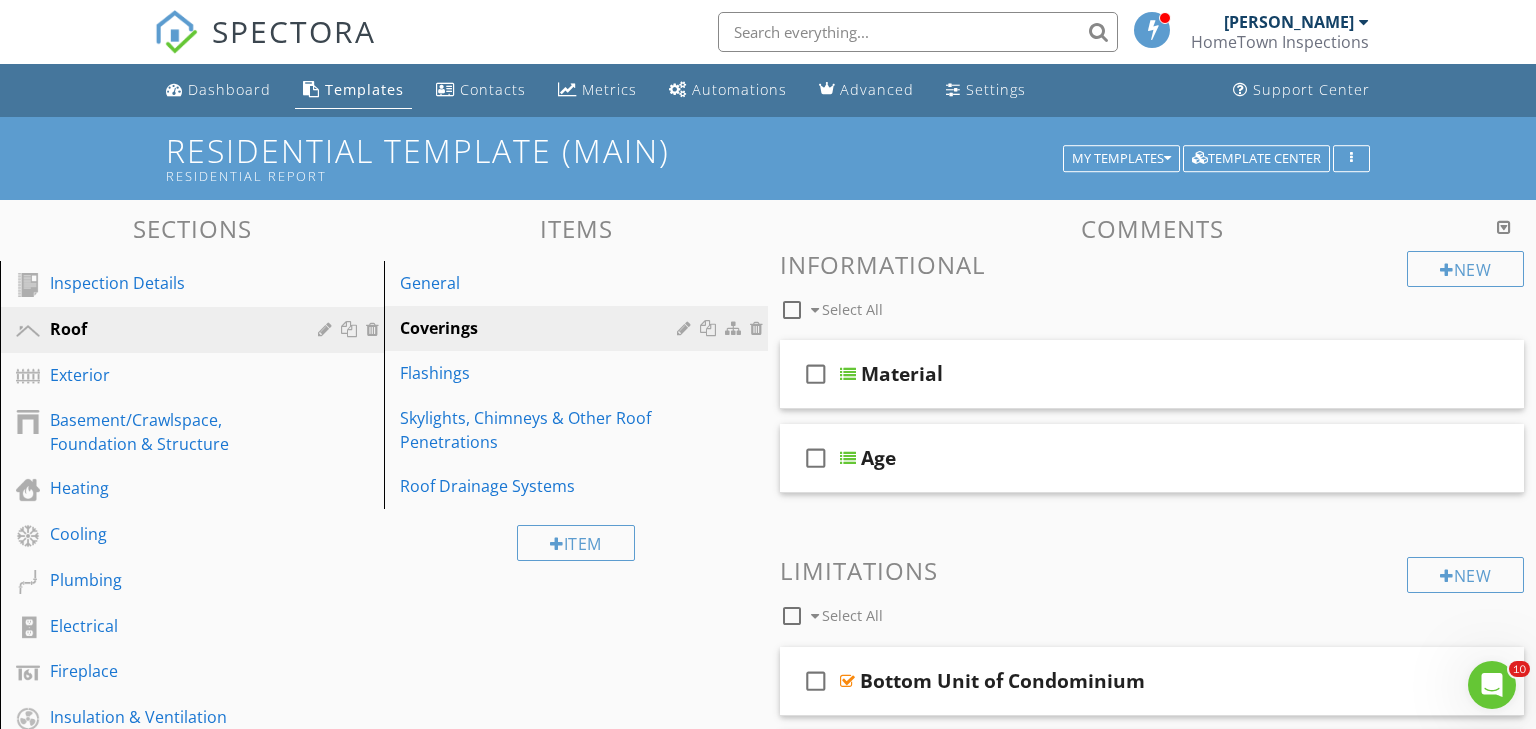 scroll, scrollTop: 0, scrollLeft: 0, axis: both 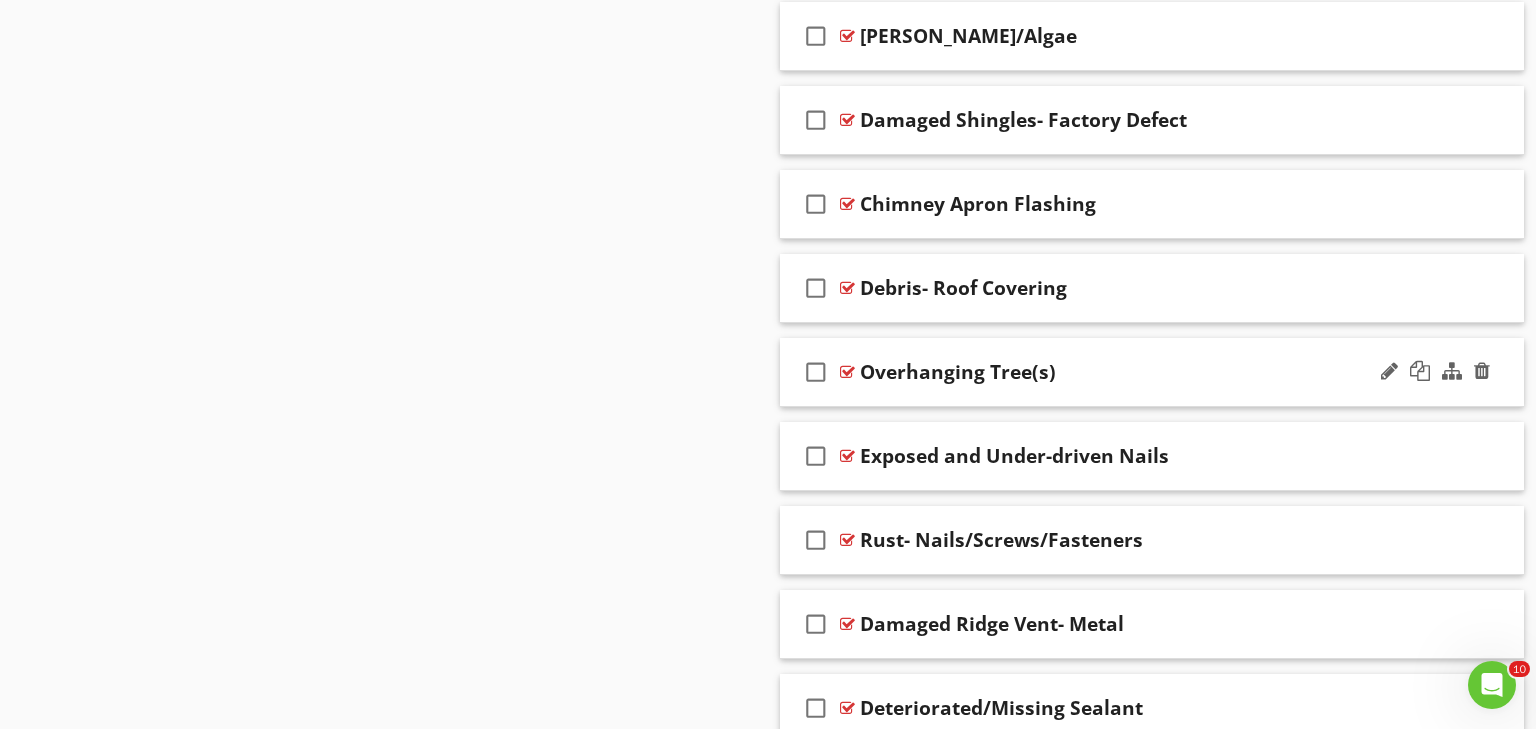 click on "Overhanging Tree(s)" at bounding box center (1124, 372) 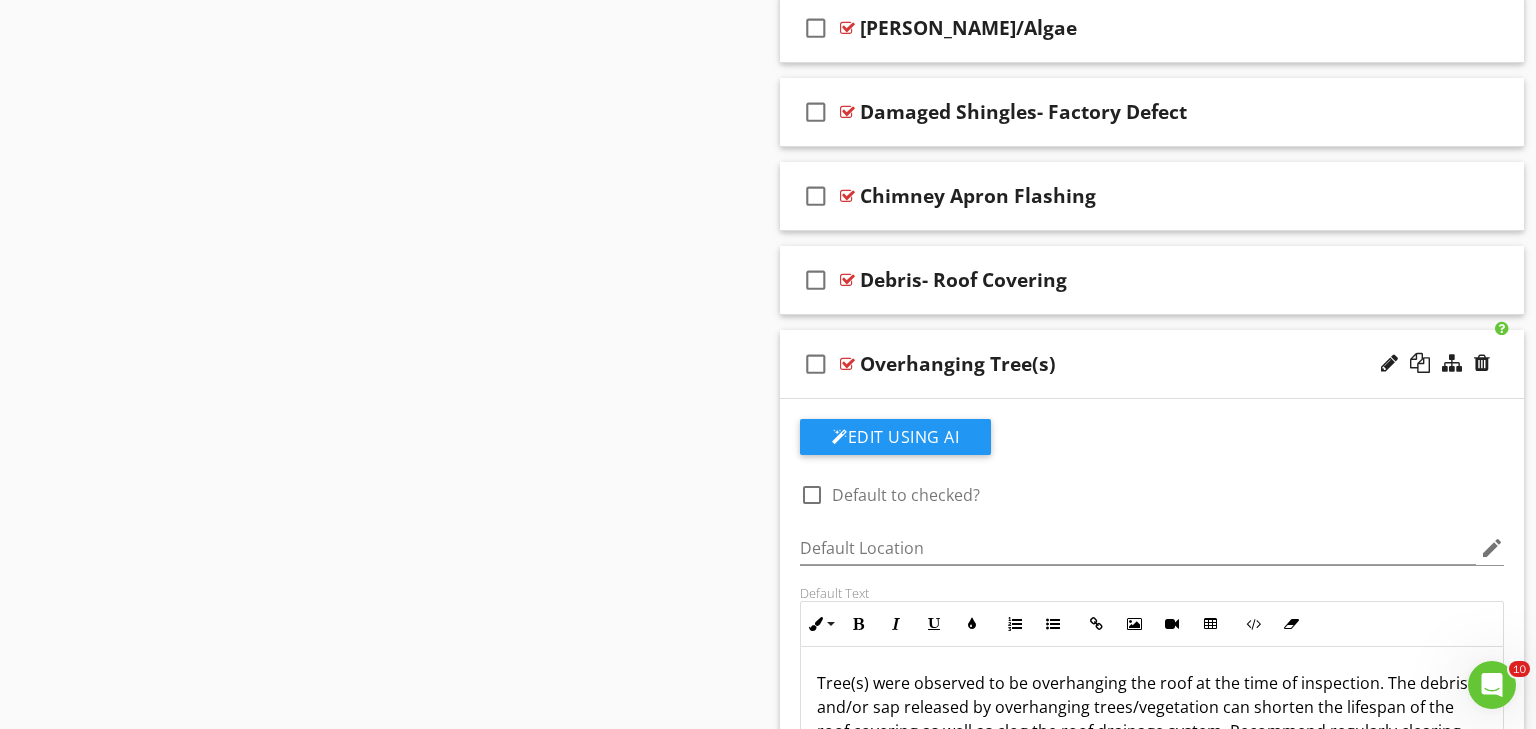 scroll, scrollTop: 3188, scrollLeft: 0, axis: vertical 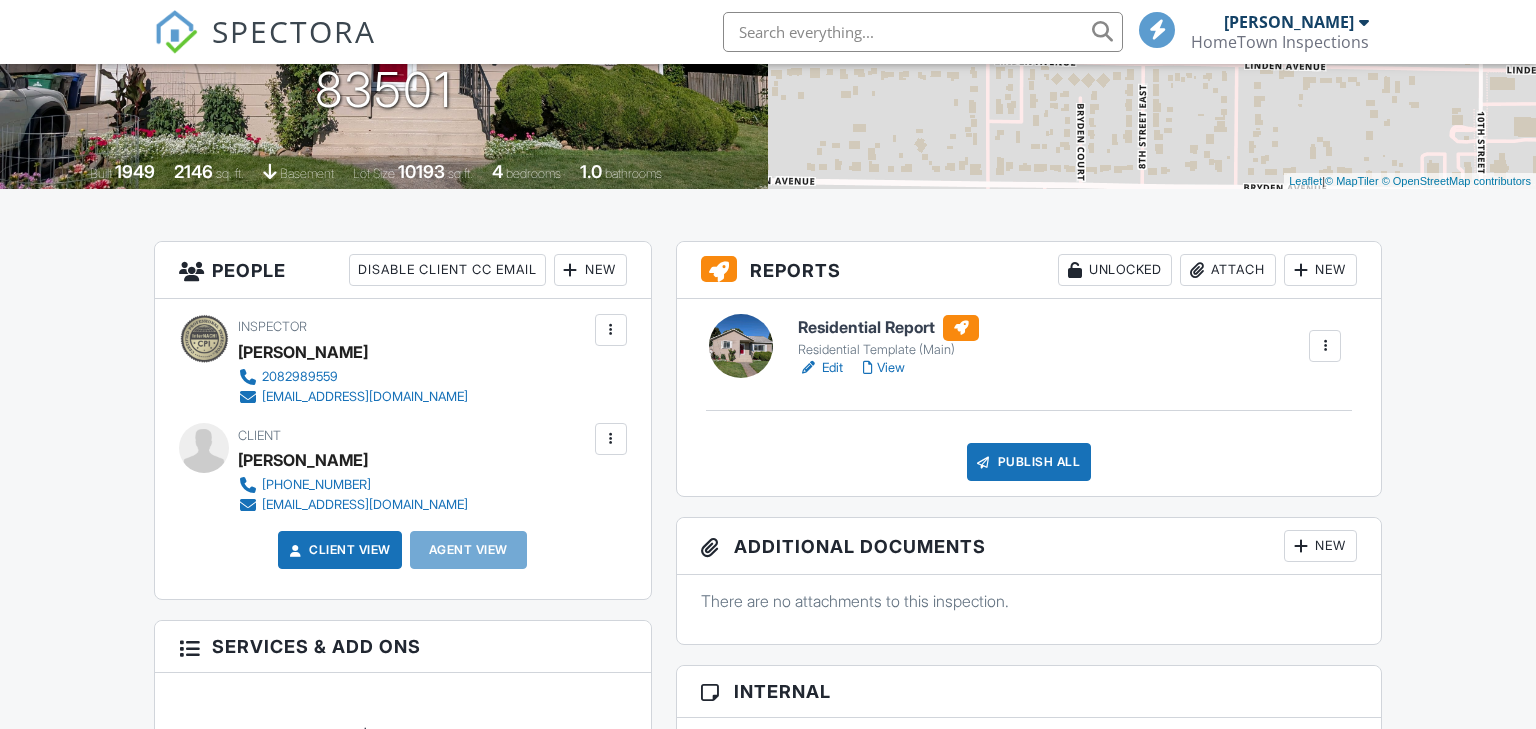 click at bounding box center [571, 270] 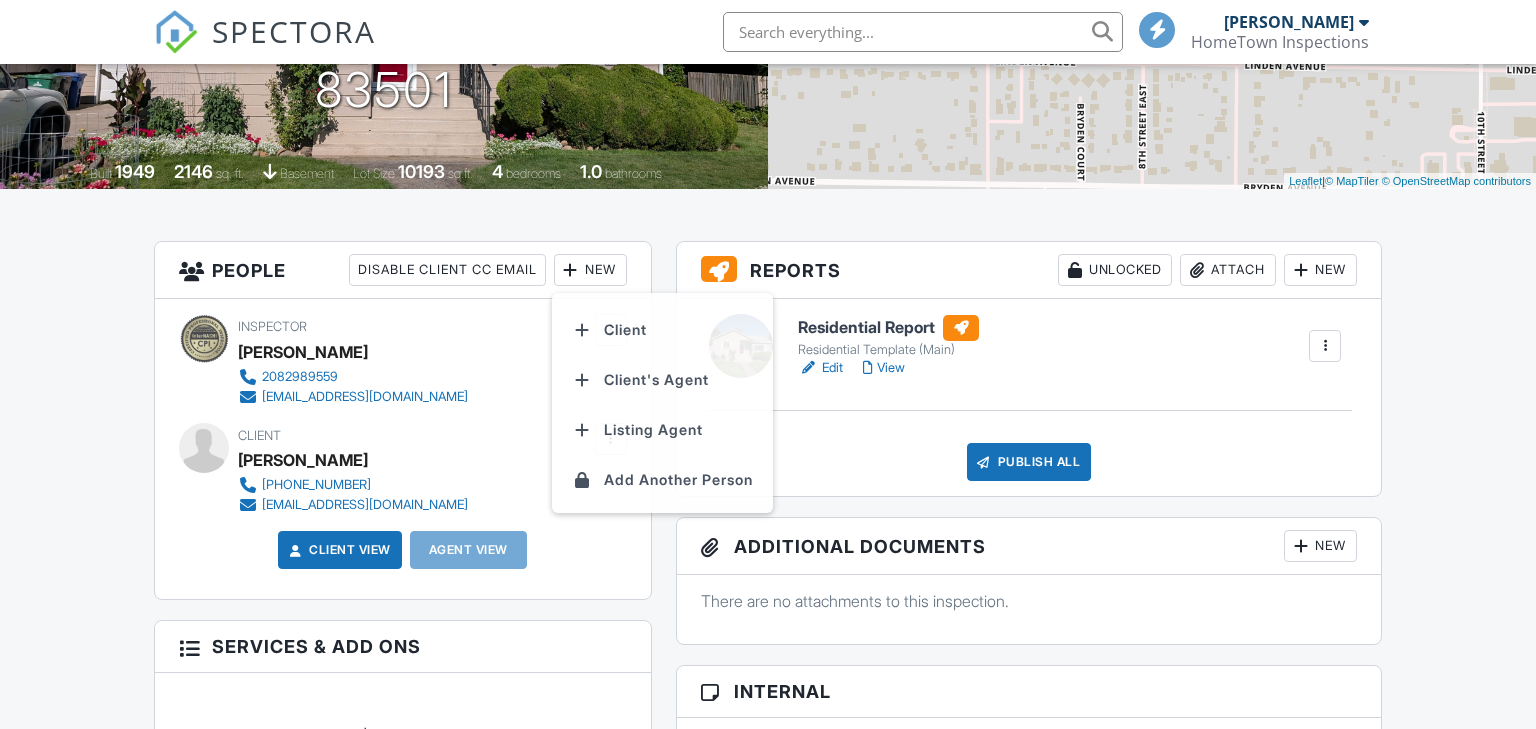 scroll, scrollTop: 345, scrollLeft: 0, axis: vertical 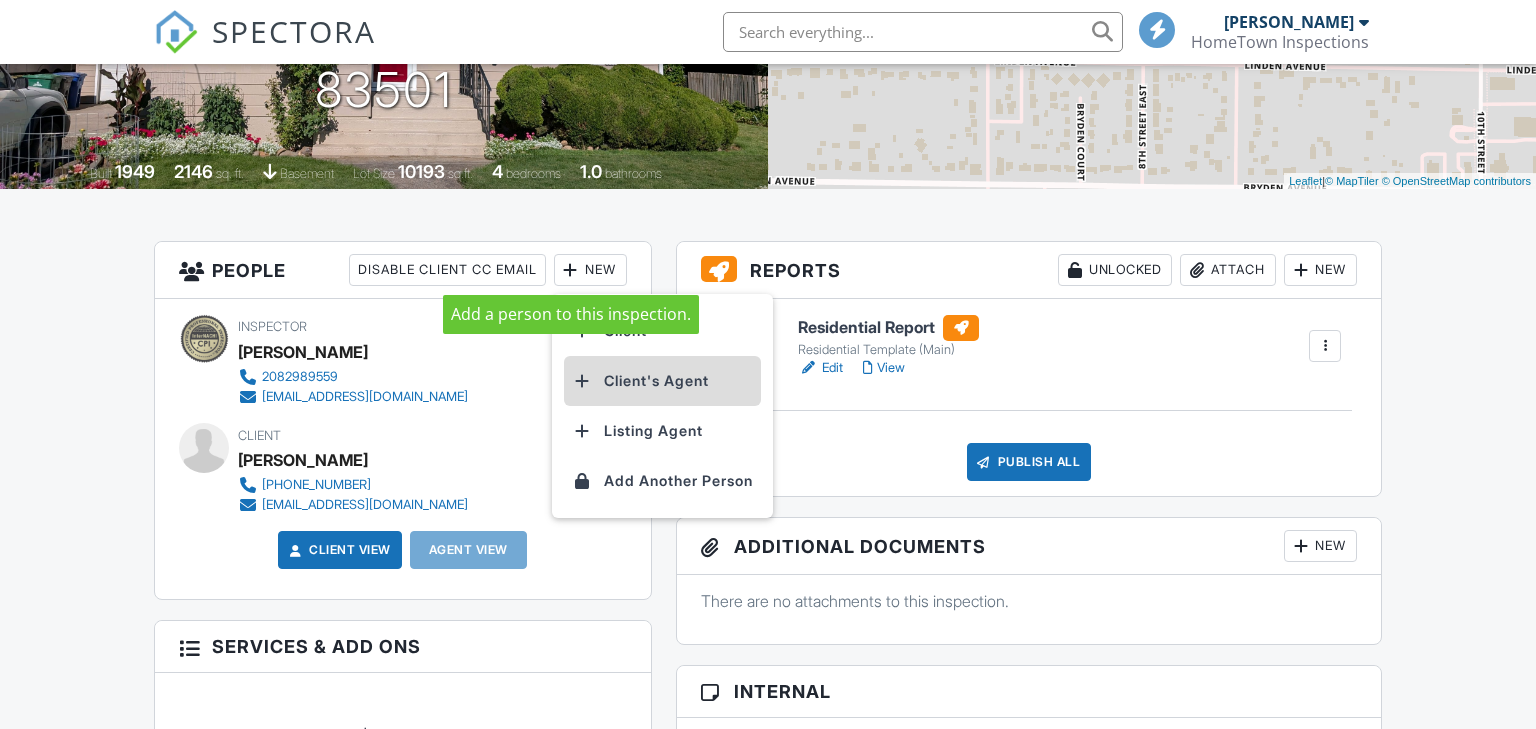 click on "Client's Agent" at bounding box center [662, 381] 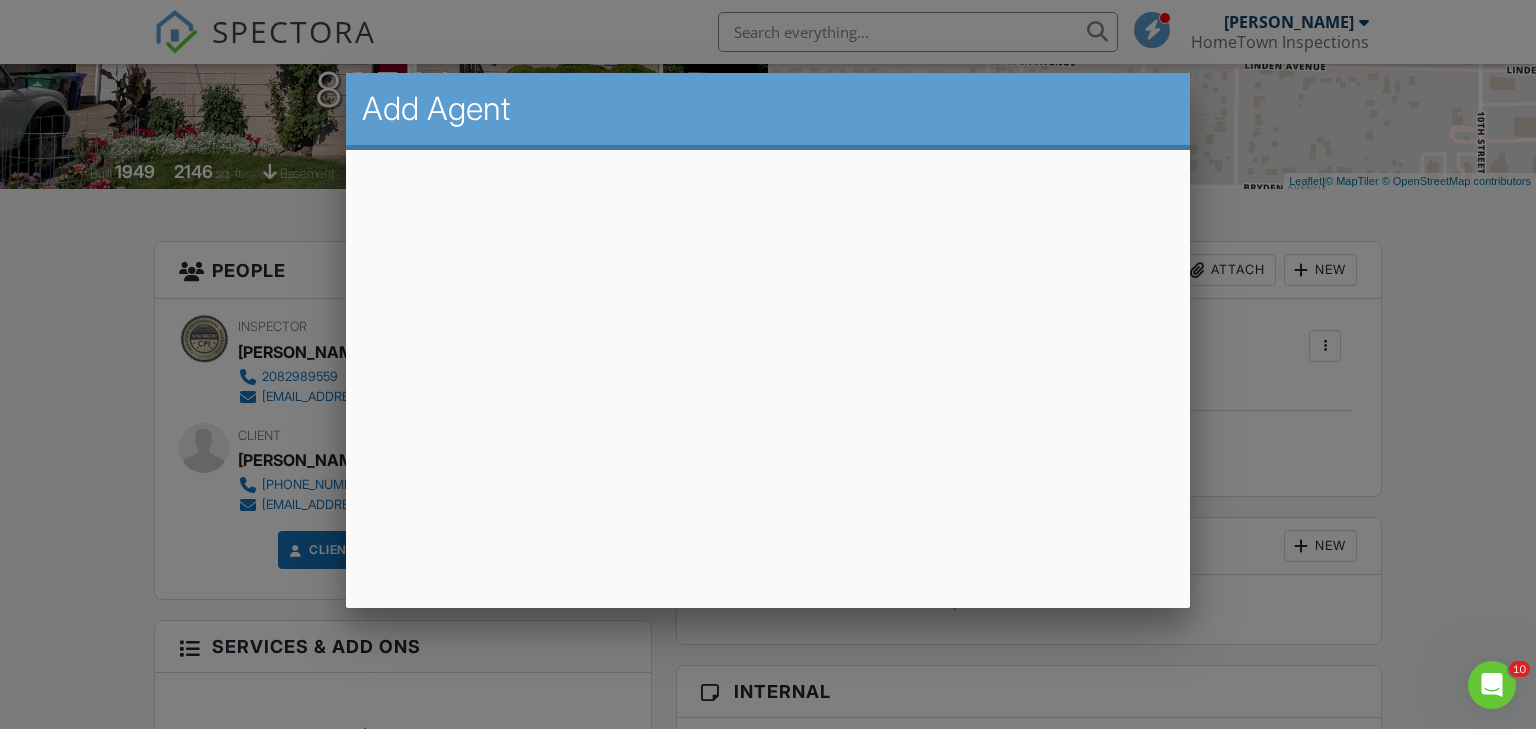 scroll, scrollTop: 0, scrollLeft: 0, axis: both 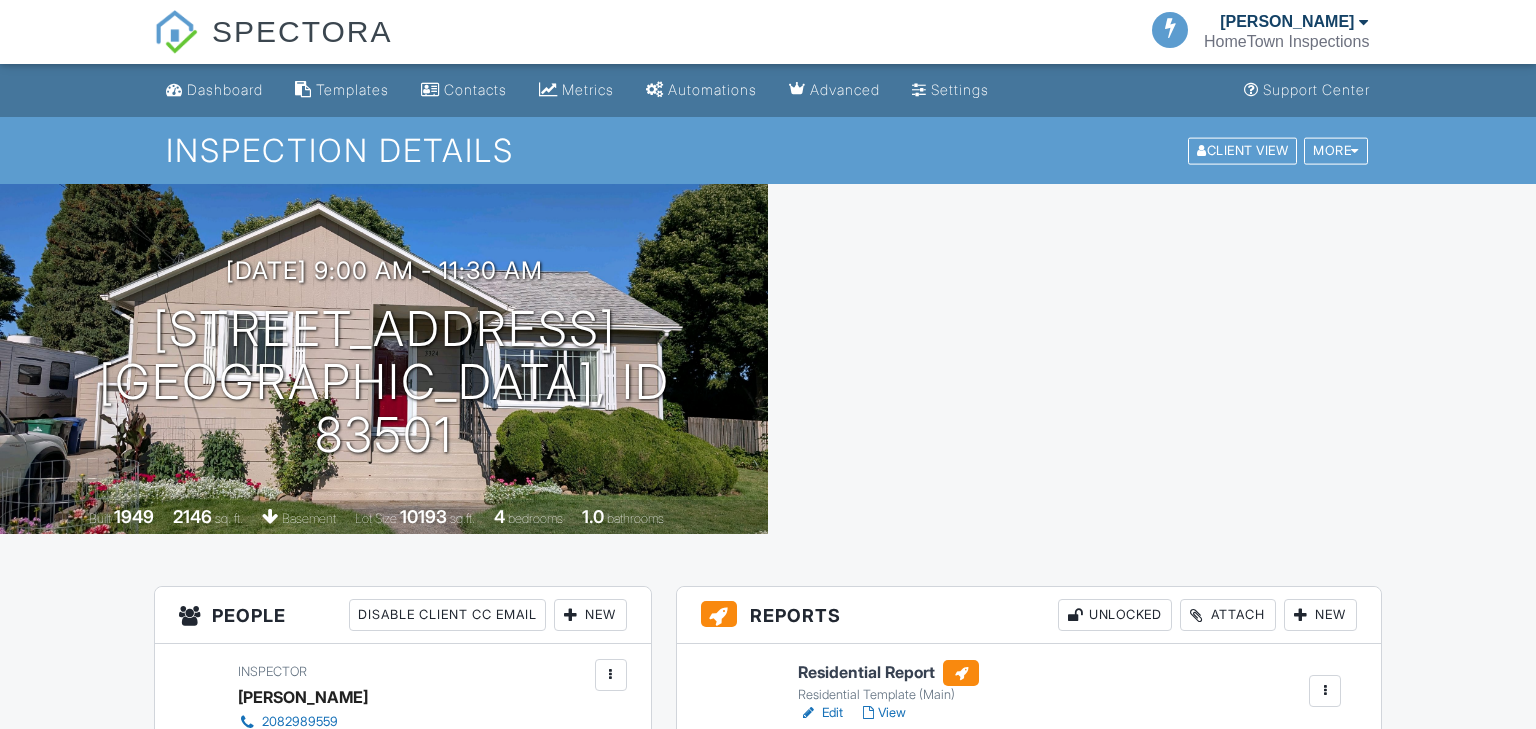 click on "[PERSON_NAME]" at bounding box center (1287, 22) 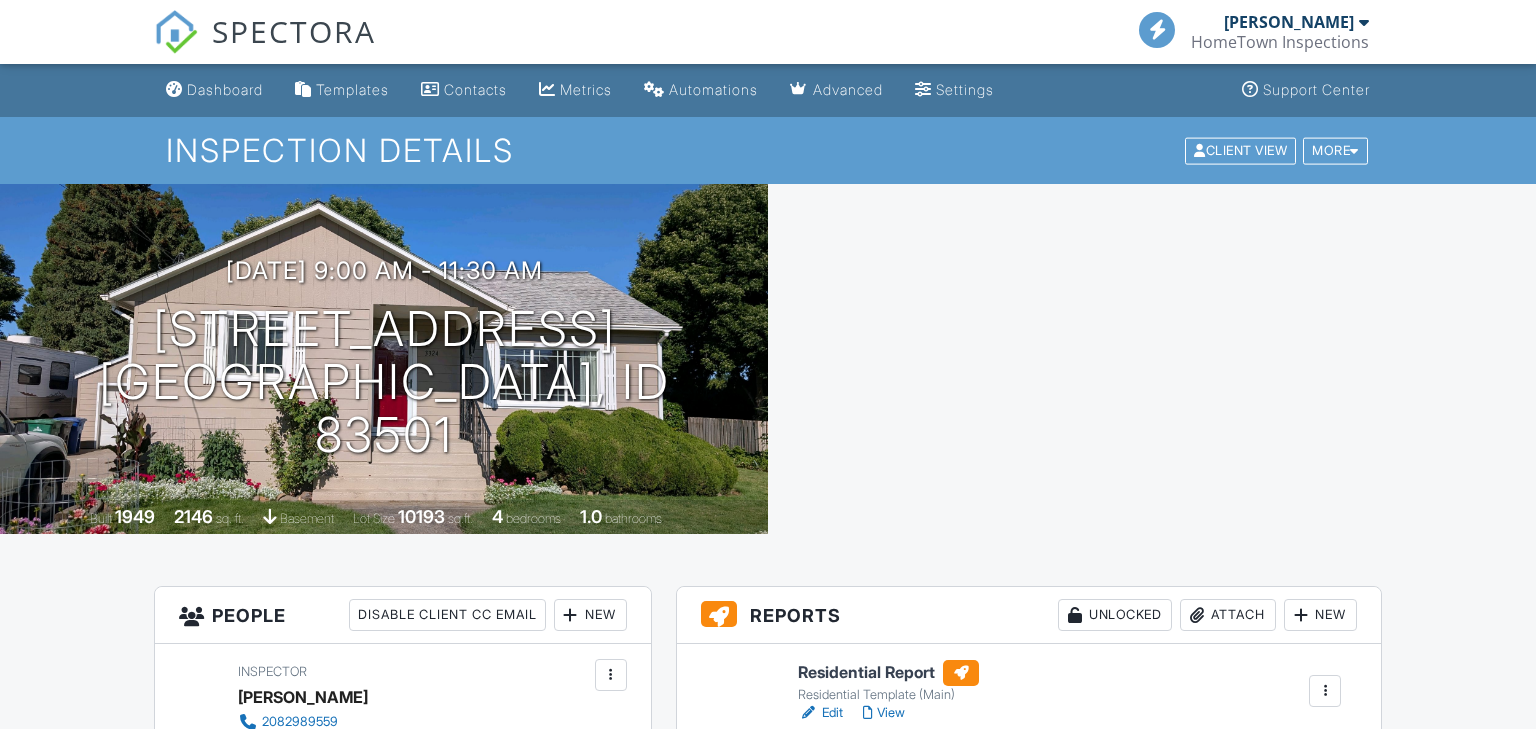 scroll, scrollTop: 0, scrollLeft: 0, axis: both 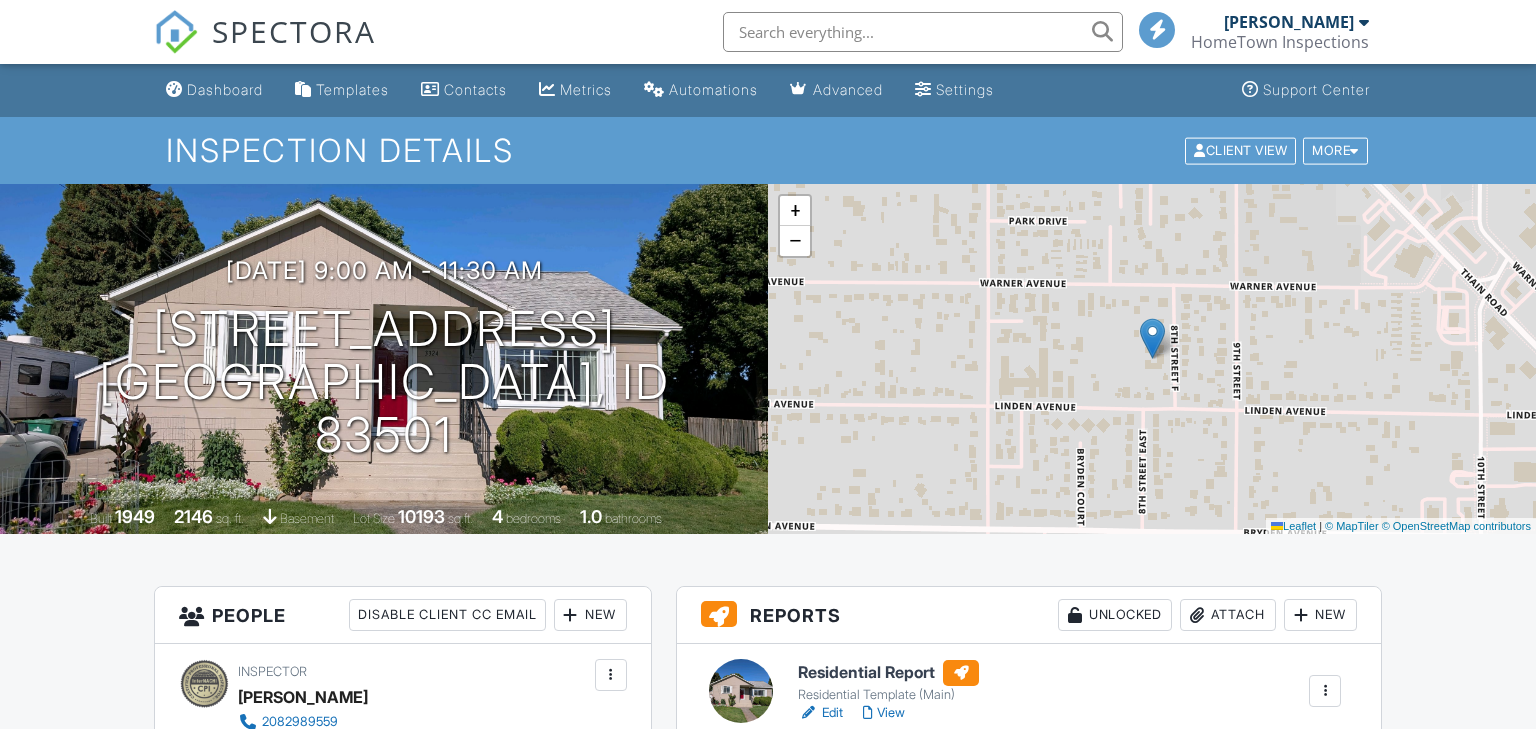 click on "[PERSON_NAME]" at bounding box center [1289, 22] 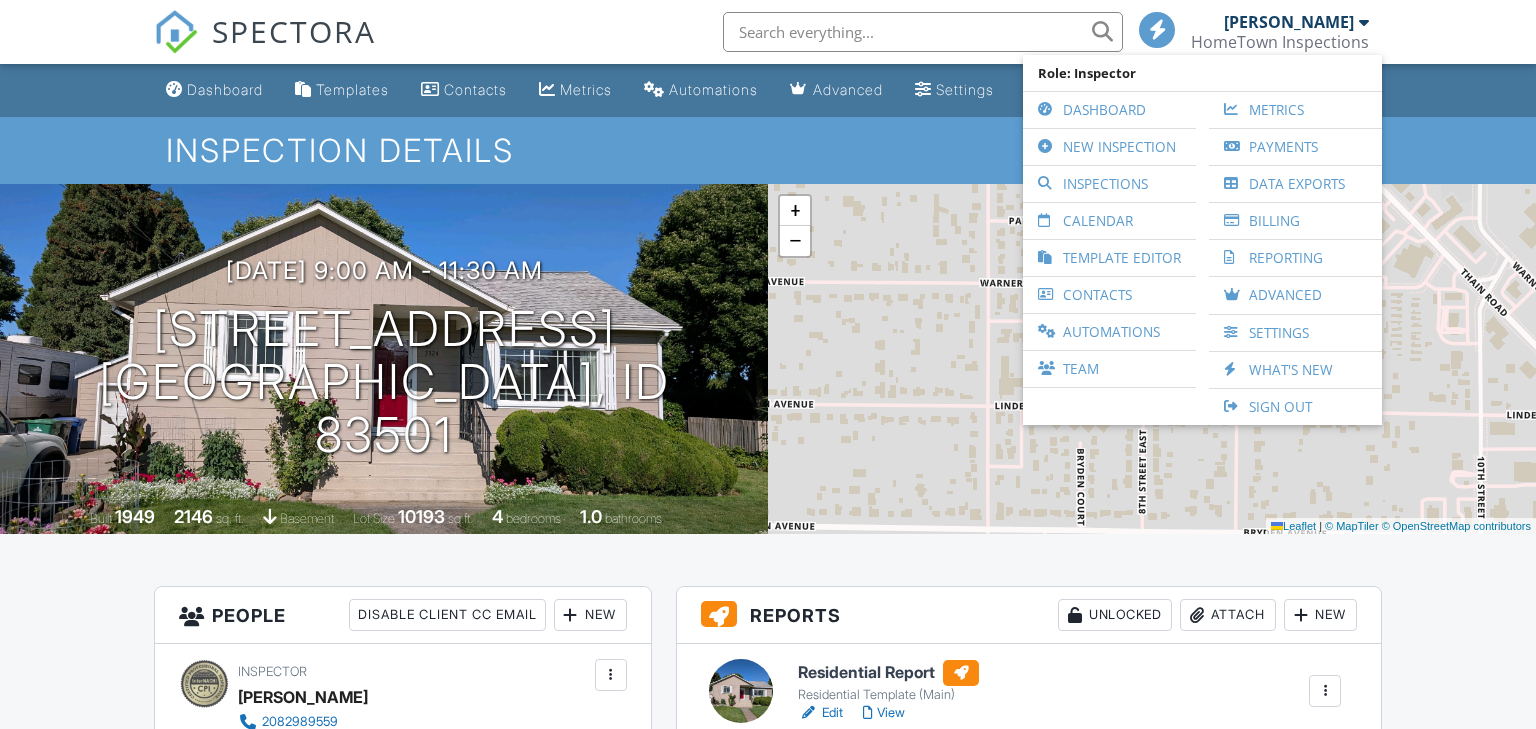 click on "[PERSON_NAME]" at bounding box center (1289, 22) 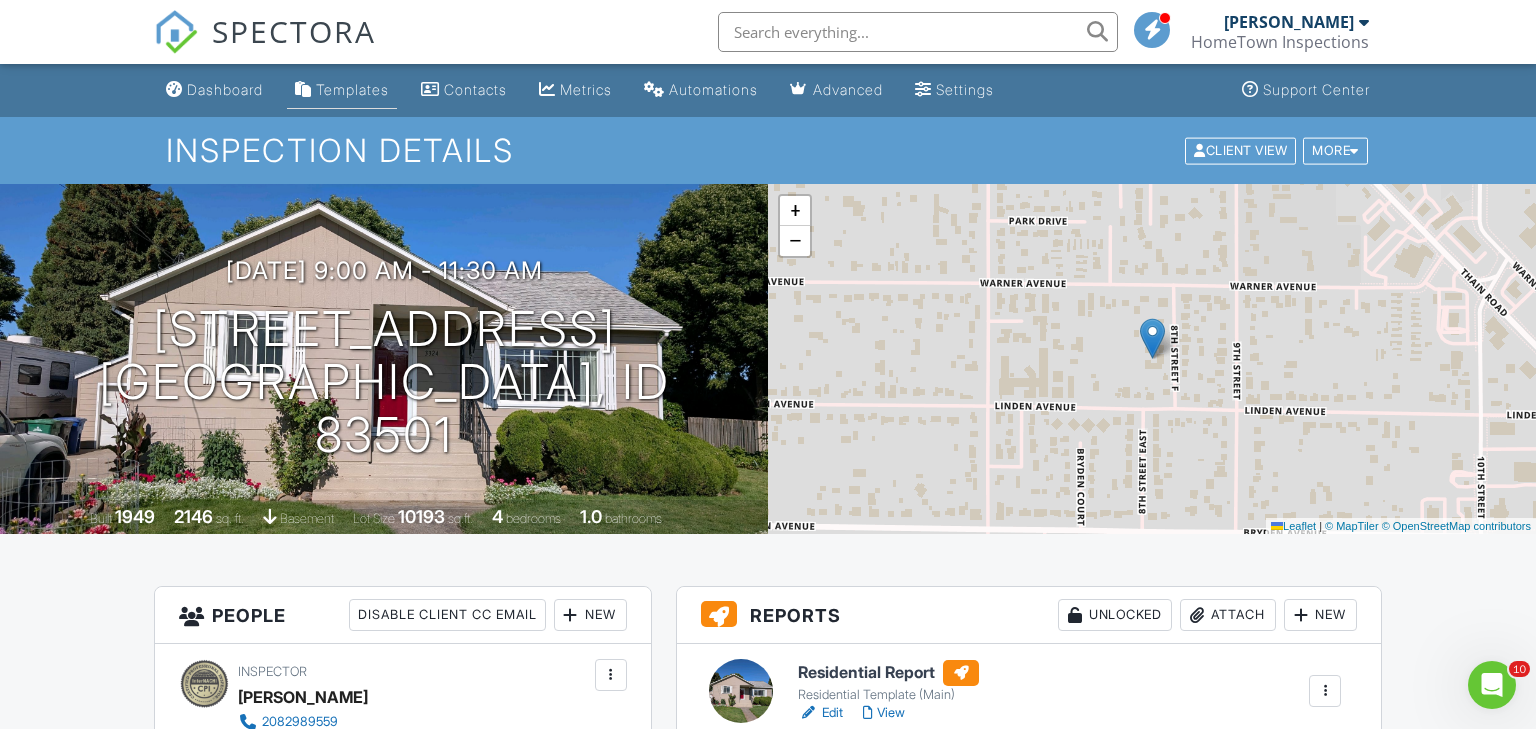 scroll, scrollTop: 0, scrollLeft: 0, axis: both 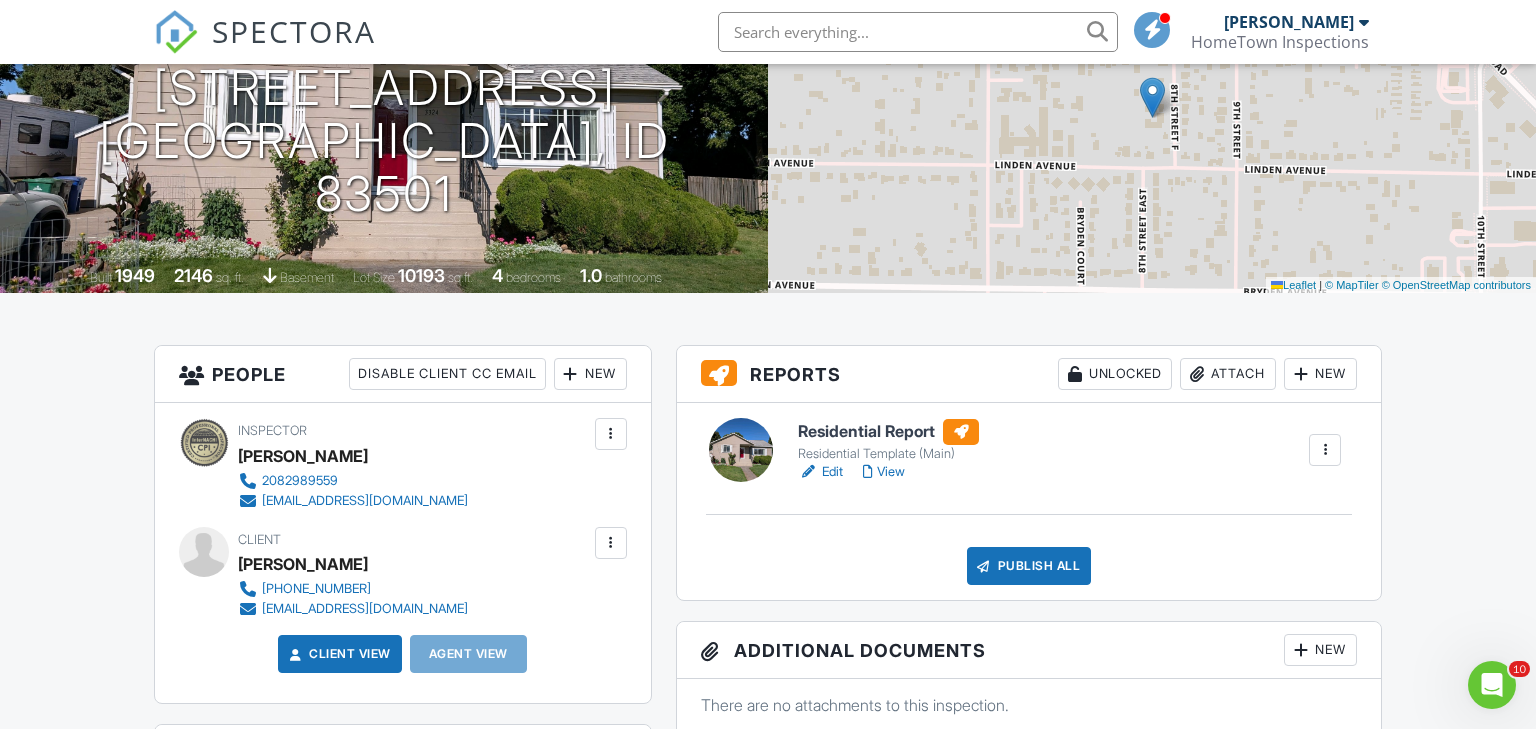 click on "New" at bounding box center (590, 374) 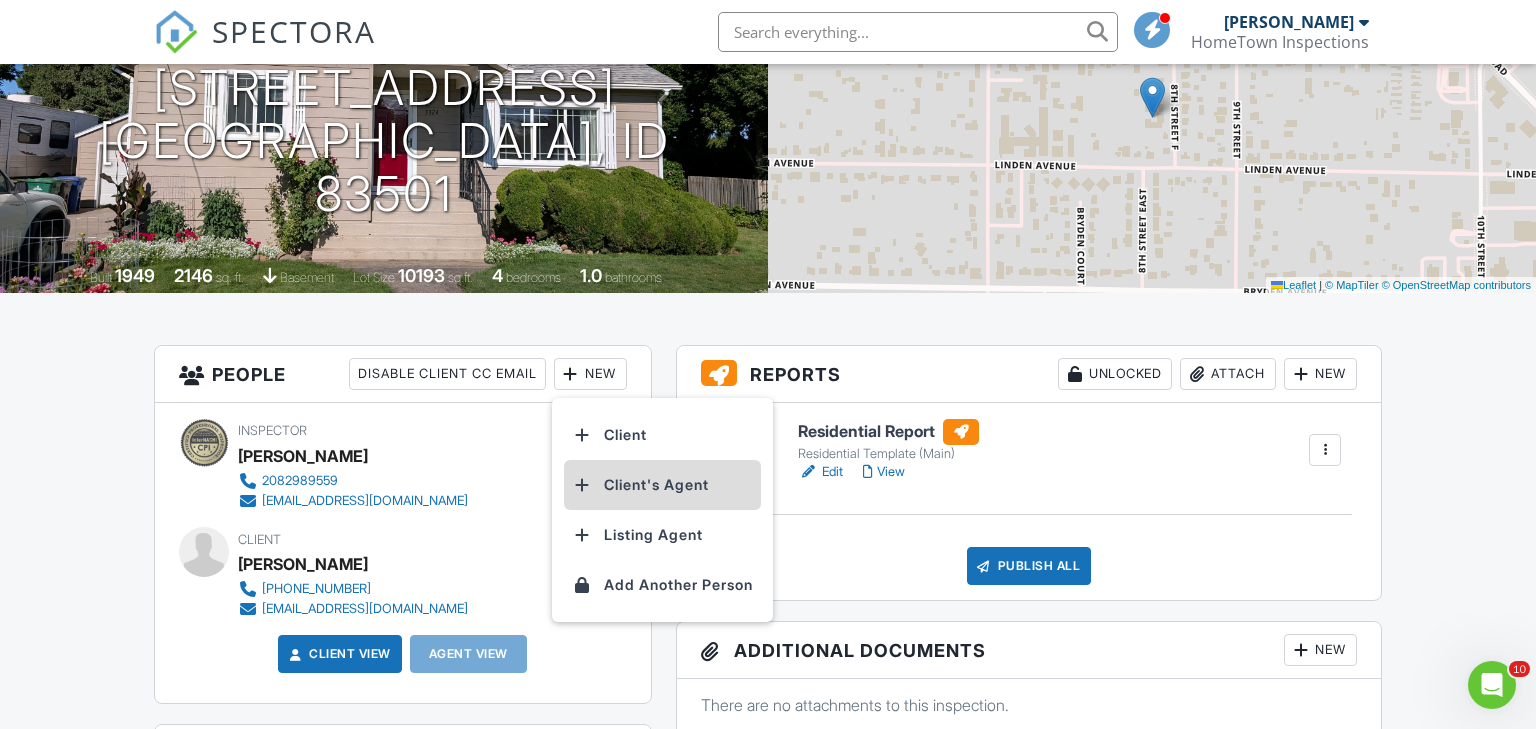 click on "Client's Agent" at bounding box center (662, 485) 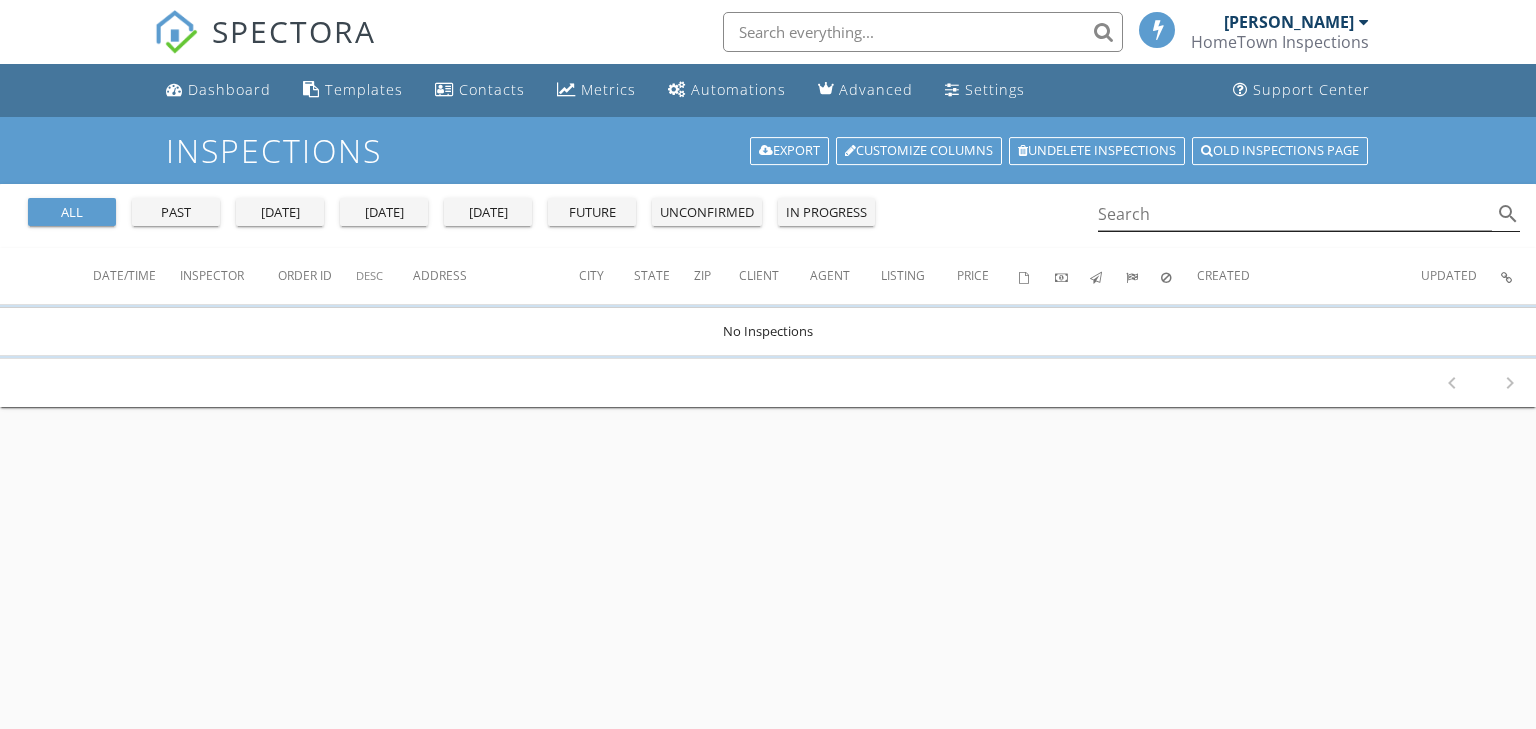 scroll, scrollTop: 0, scrollLeft: 0, axis: both 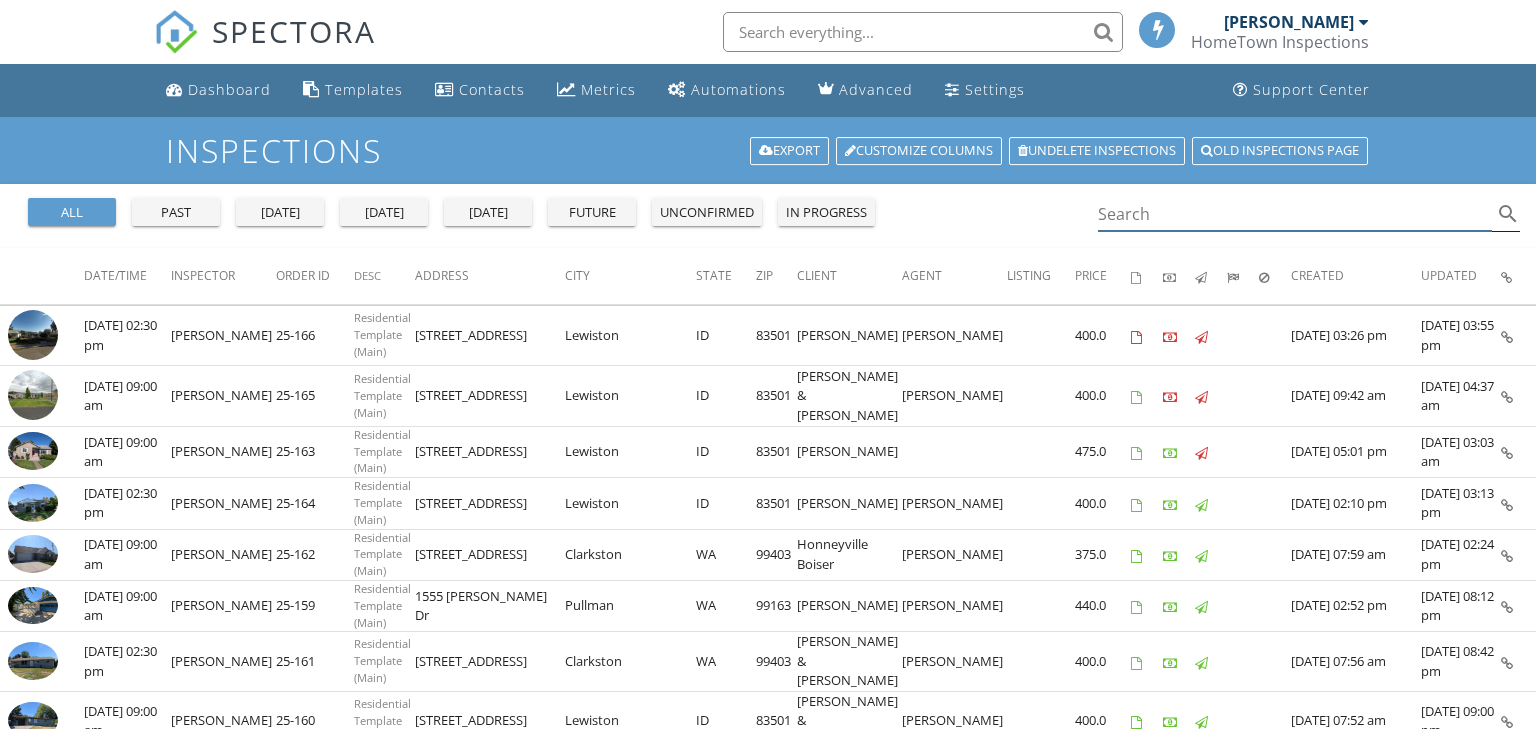 click at bounding box center (1295, 214) 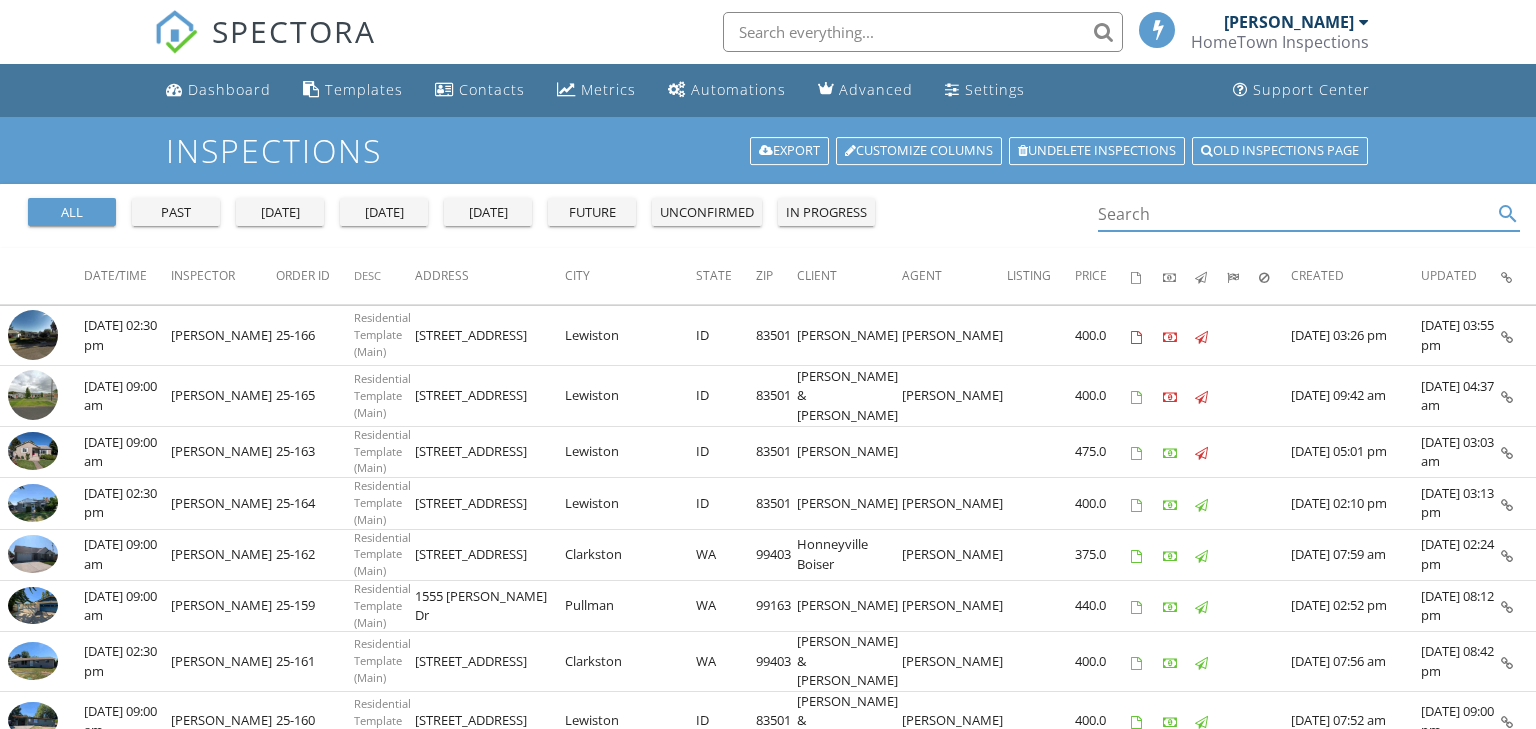 scroll, scrollTop: 0, scrollLeft: 0, axis: both 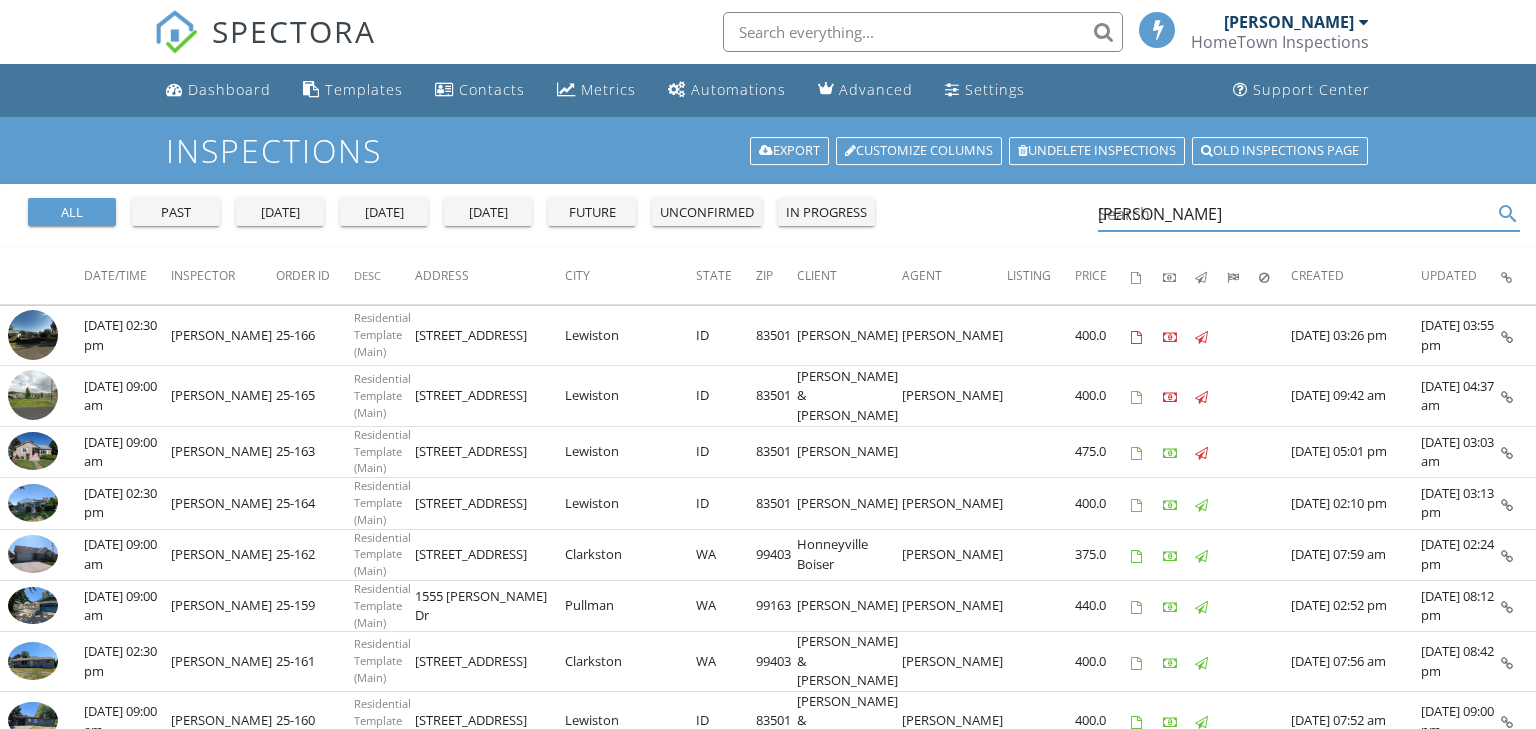 type on "renee" 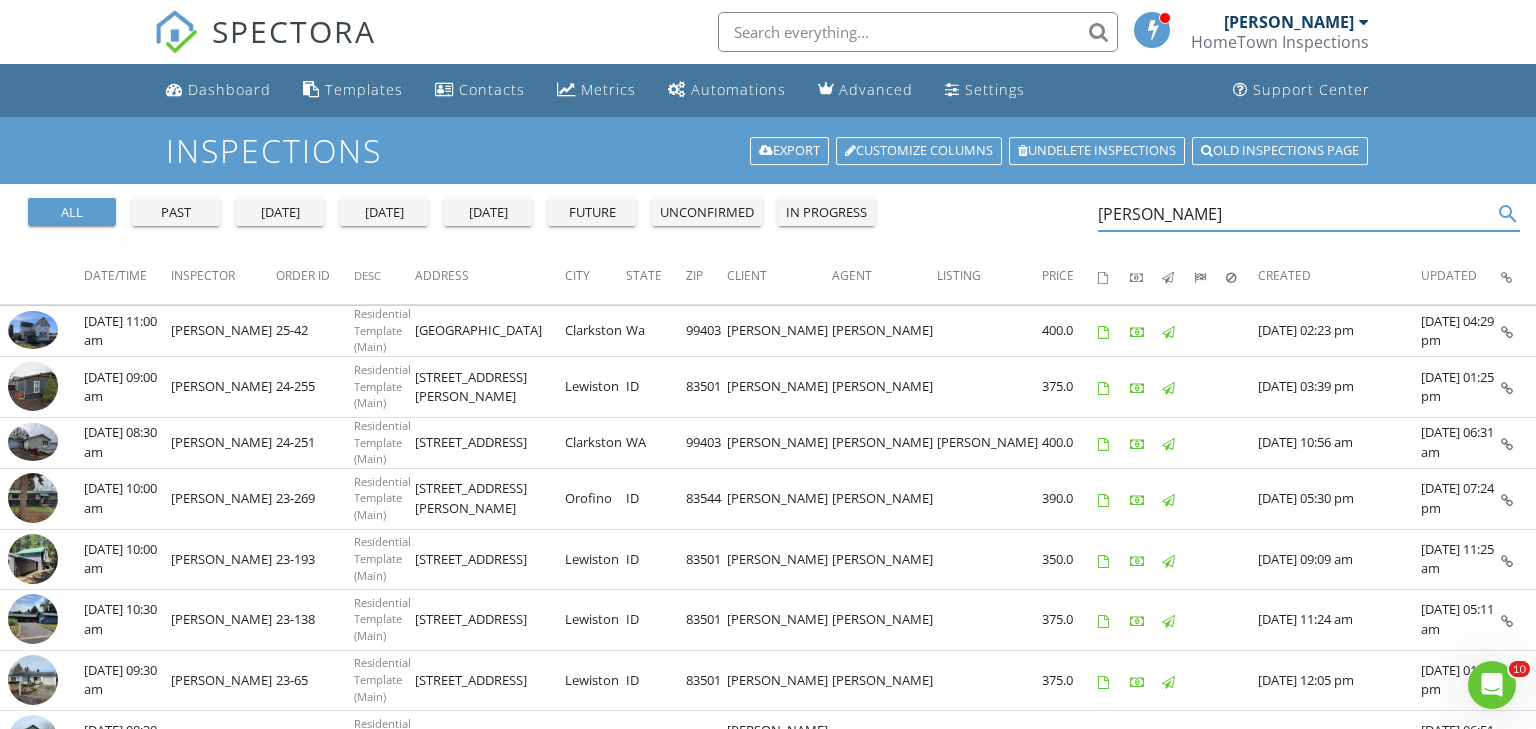 scroll, scrollTop: 0, scrollLeft: 0, axis: both 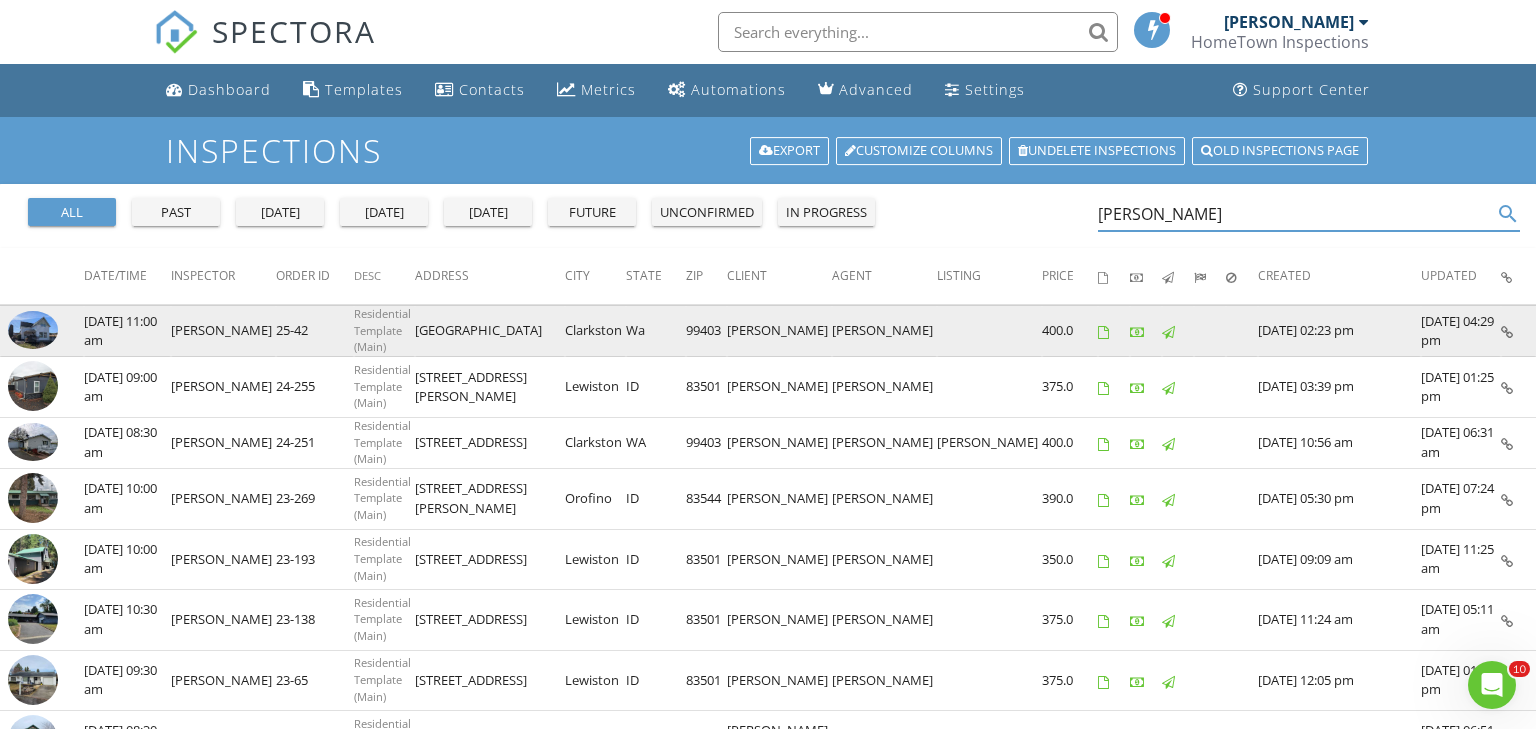 type on "Renee" 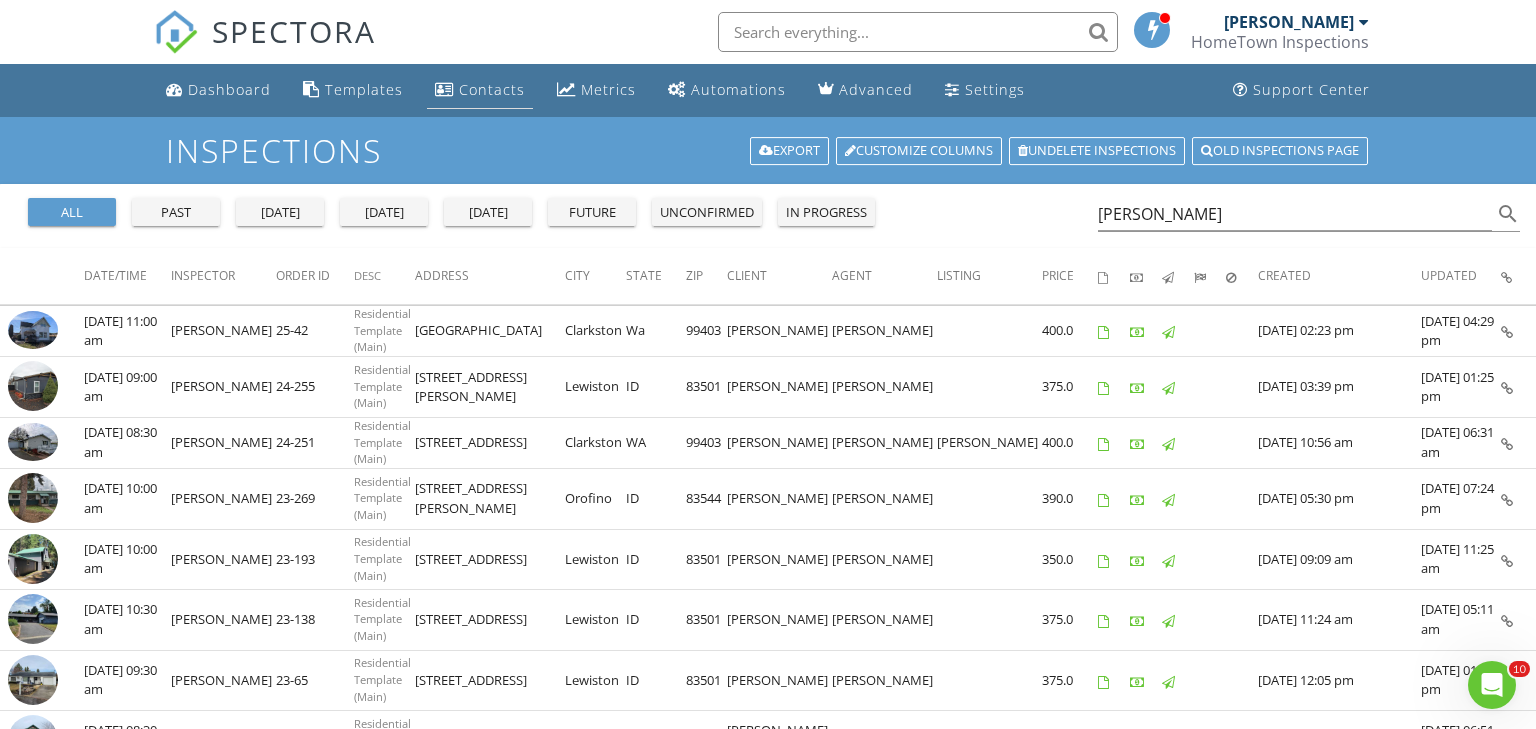 click on "Contacts" at bounding box center [492, 89] 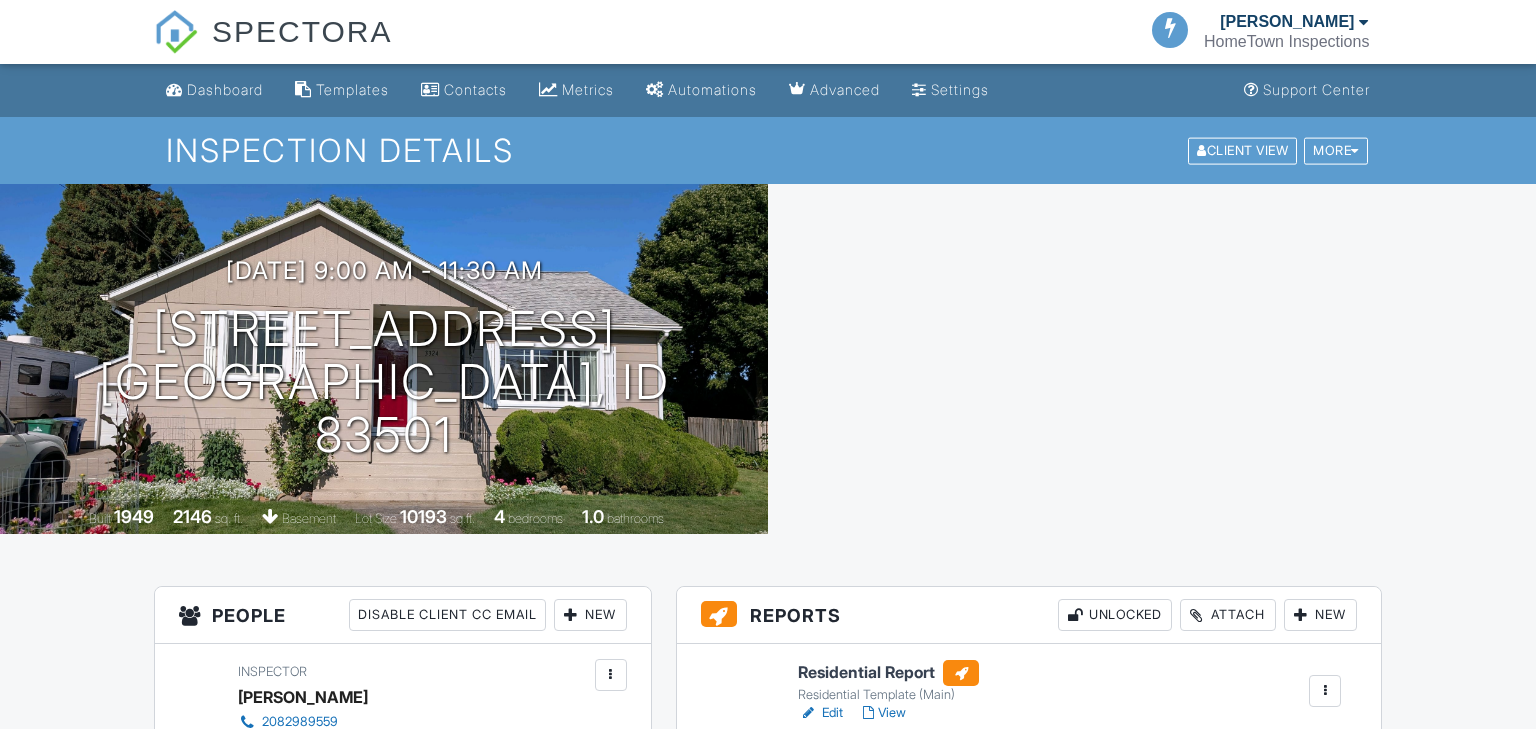 click on "Inspector
[PERSON_NAME]
2082989559
[EMAIL_ADDRESS][DOMAIN_NAME]
Update Client
First name
[PERSON_NAME]
Last name
[PERSON_NAME]
Email (required)
[EMAIL_ADDRESS][DOMAIN_NAME]
CC Email
Phone
[PHONE_NUMBER]
Internal notes visible only to the company
Private notes visible only to company admins
Cancel
Save
Confirm client deletion
This will remove the client from this inspection. All email reminders and follow-ups will be removed as well. Note that this is only an option before publishing a report.
Cancel
Remove Client
Client
[PERSON_NAME]
[PHONE_NUMBER]
[EMAIL_ADDRESS][DOMAIN_NAME]
Edit
Resend Confirmation Email
Resend Confirmation Text
Remove
Update Agent
Confirm agent deletion" at bounding box center [403, 869] 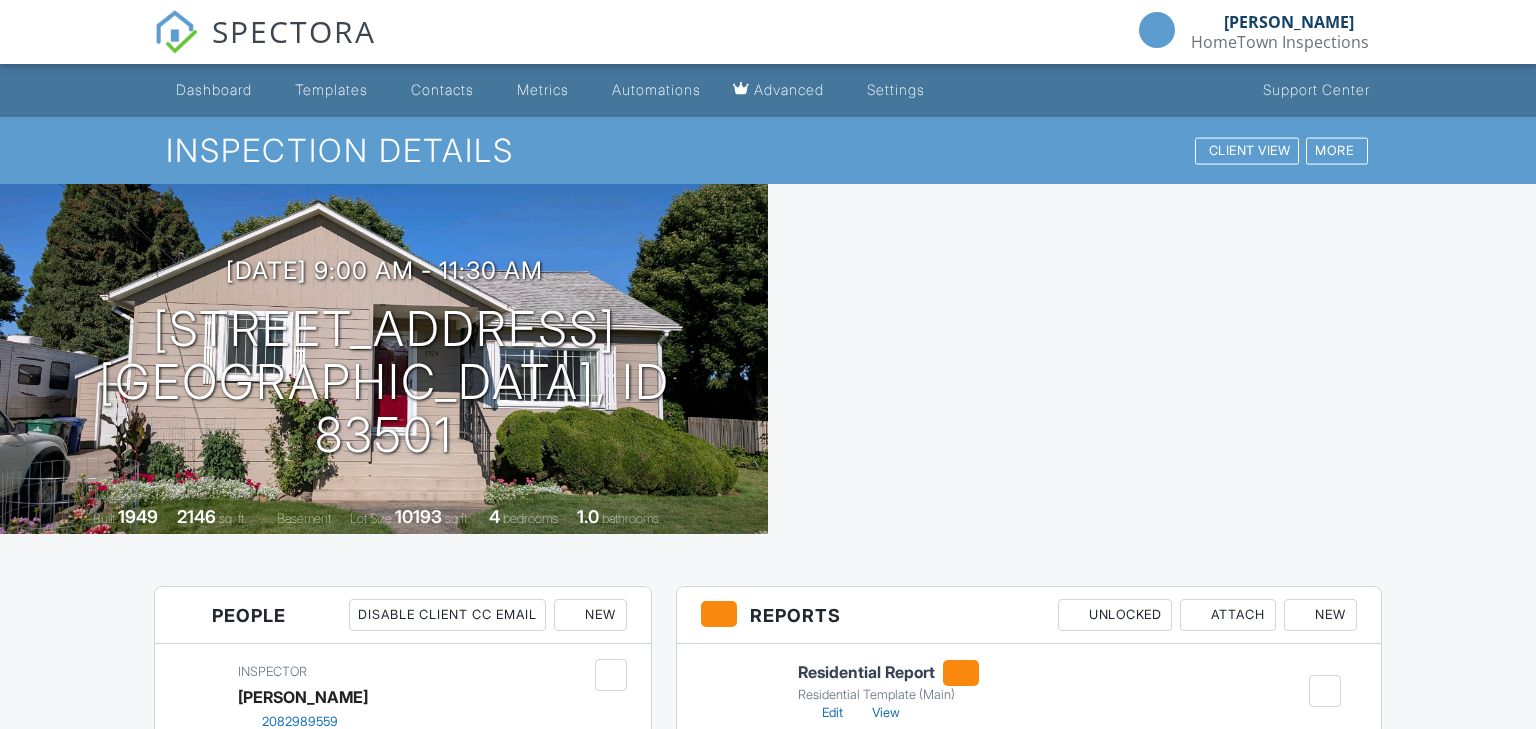scroll, scrollTop: 404, scrollLeft: 0, axis: vertical 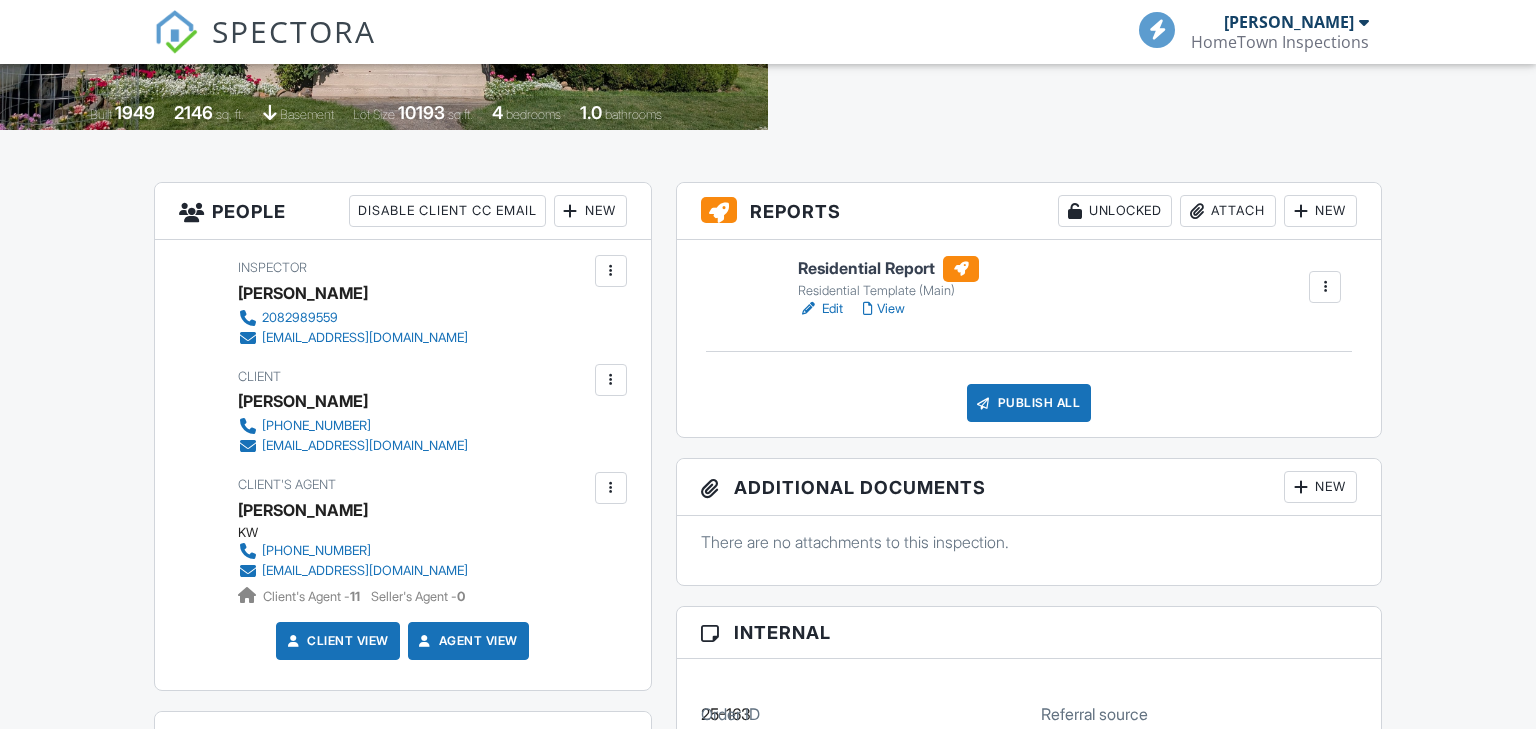 click at bounding box center (611, 488) 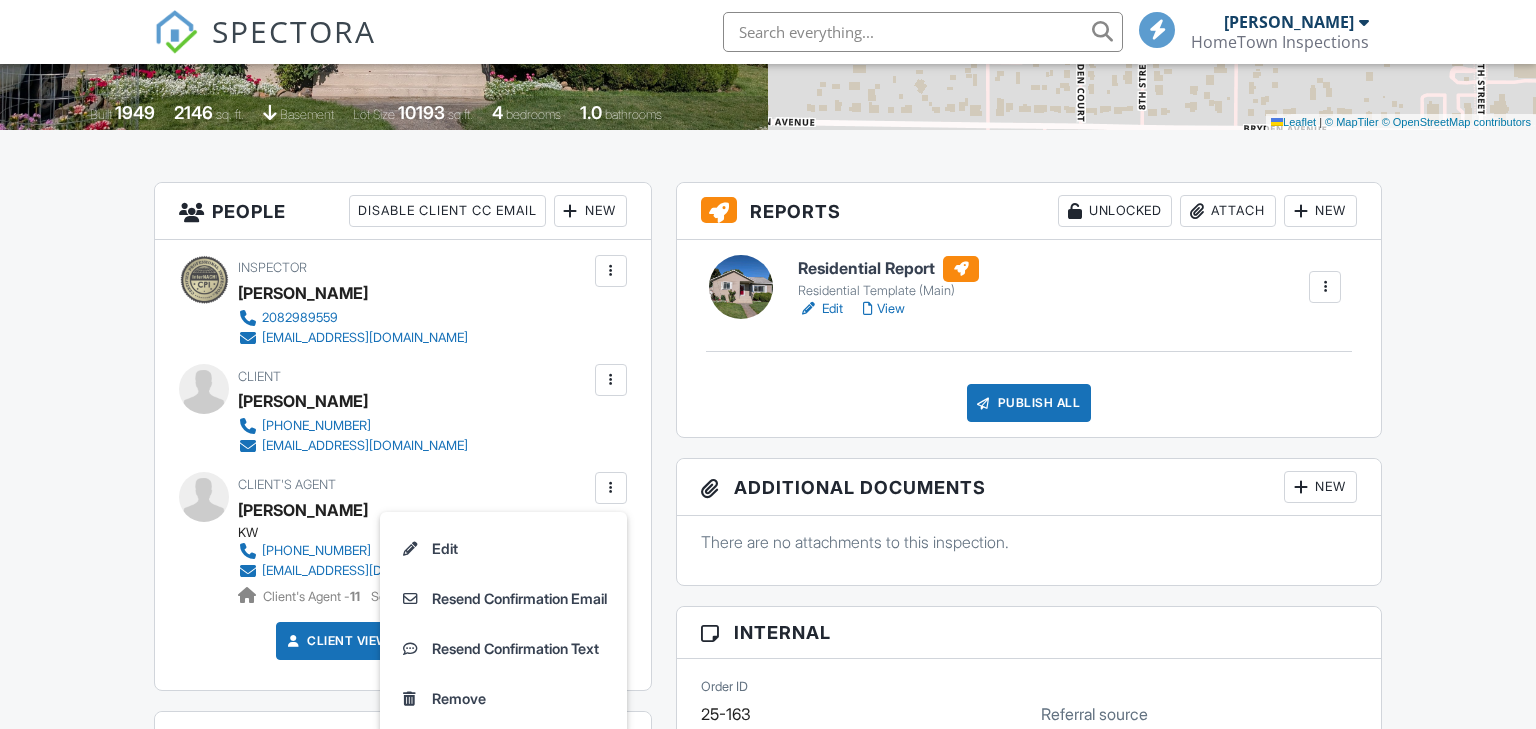 scroll, scrollTop: 404, scrollLeft: 0, axis: vertical 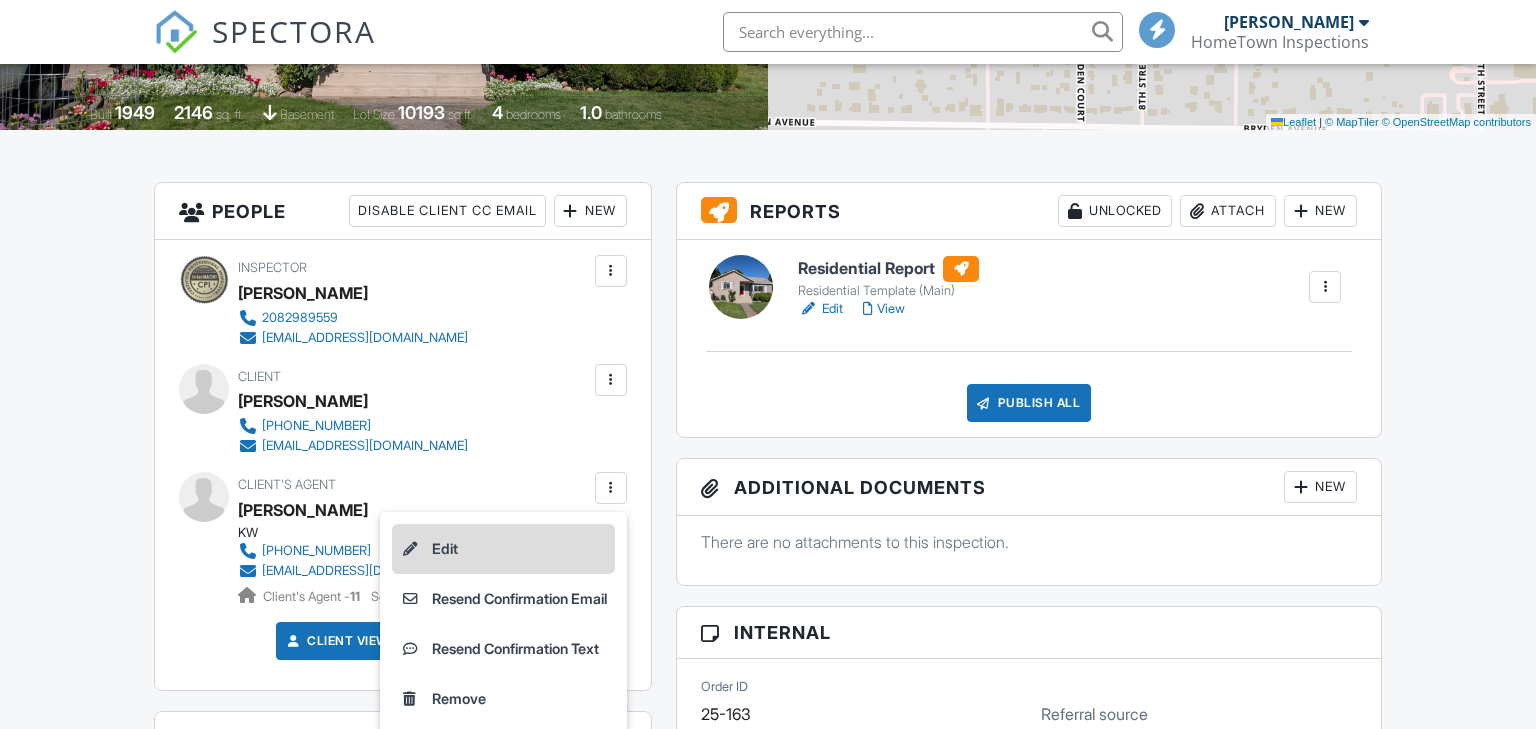 click on "Edit" at bounding box center (503, 549) 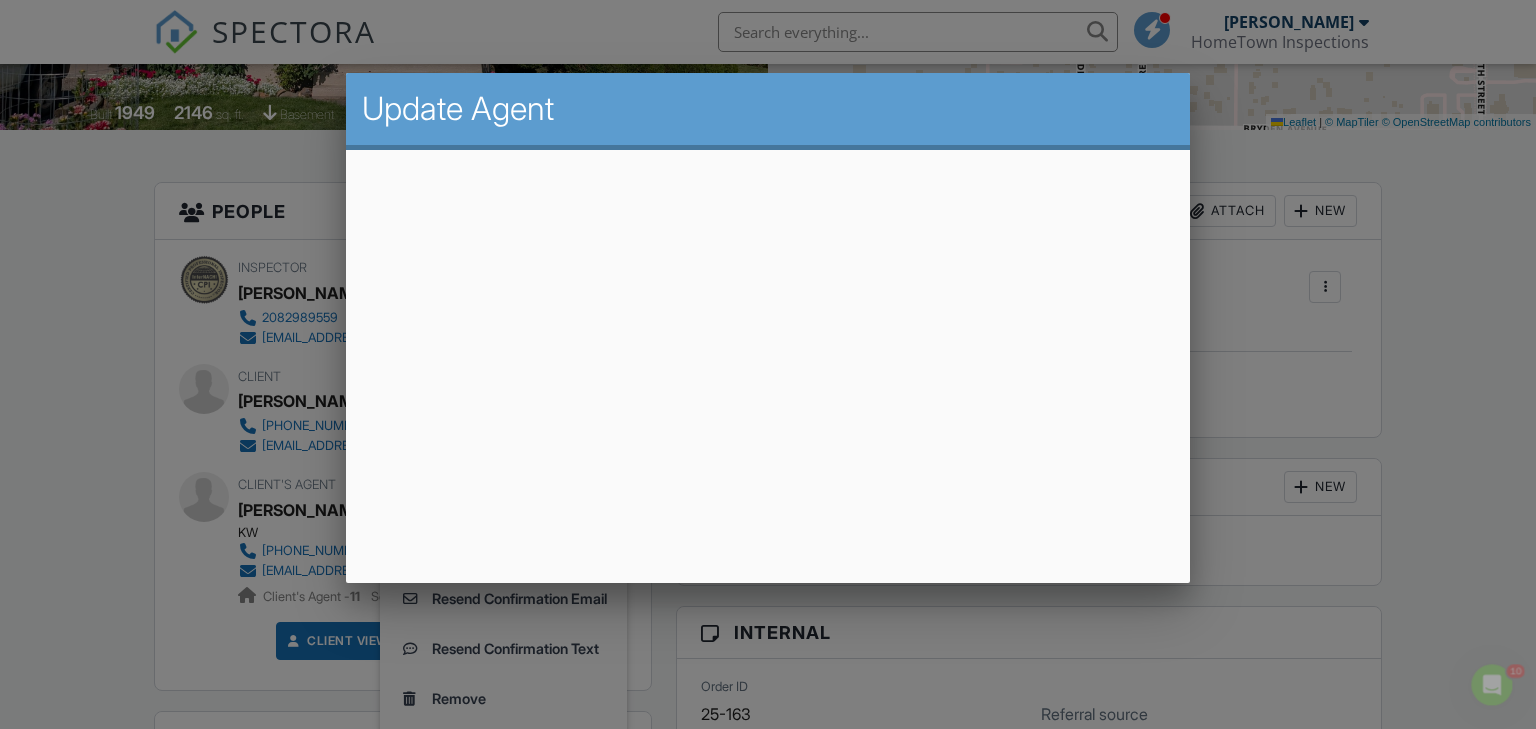scroll, scrollTop: 0, scrollLeft: 0, axis: both 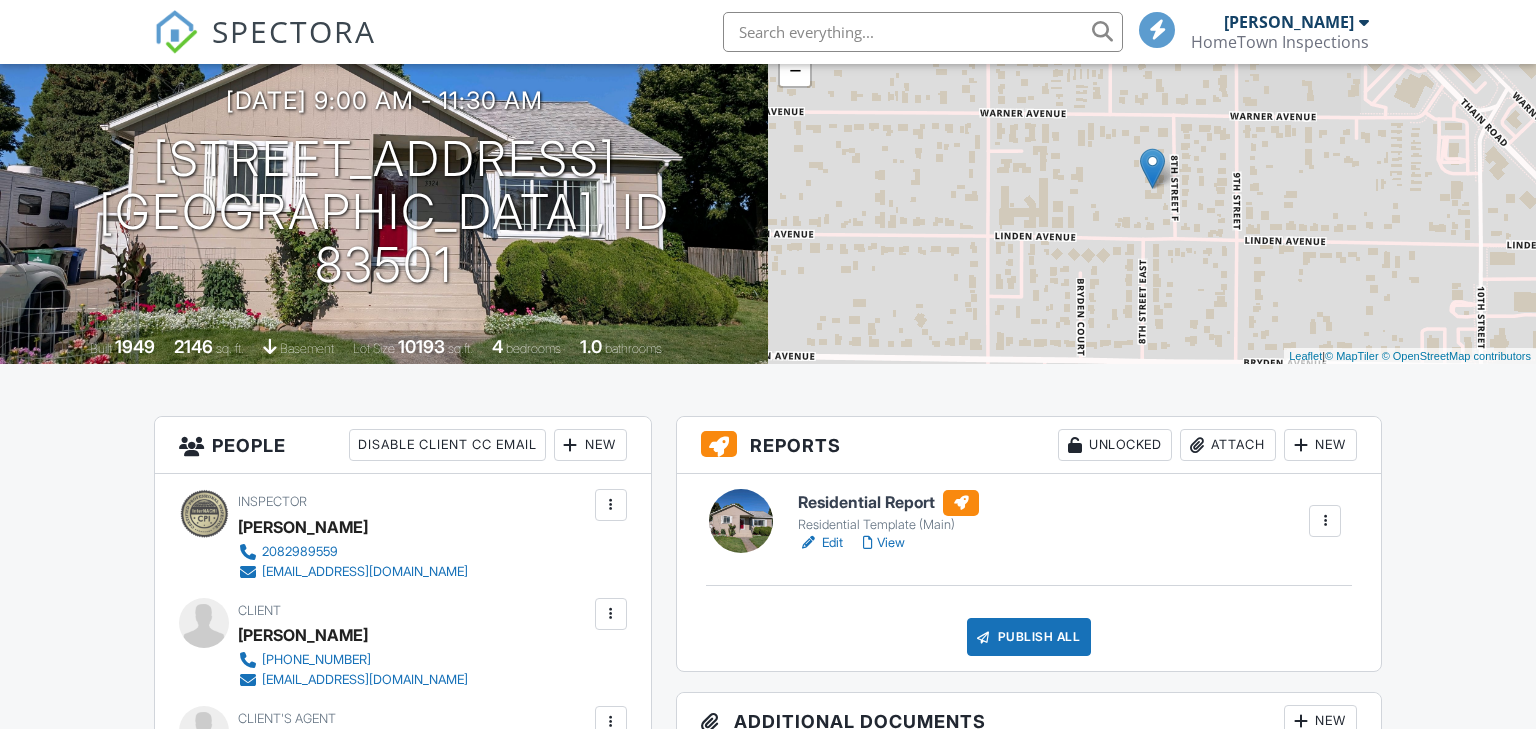 click on "Publish All" at bounding box center [1029, 637] 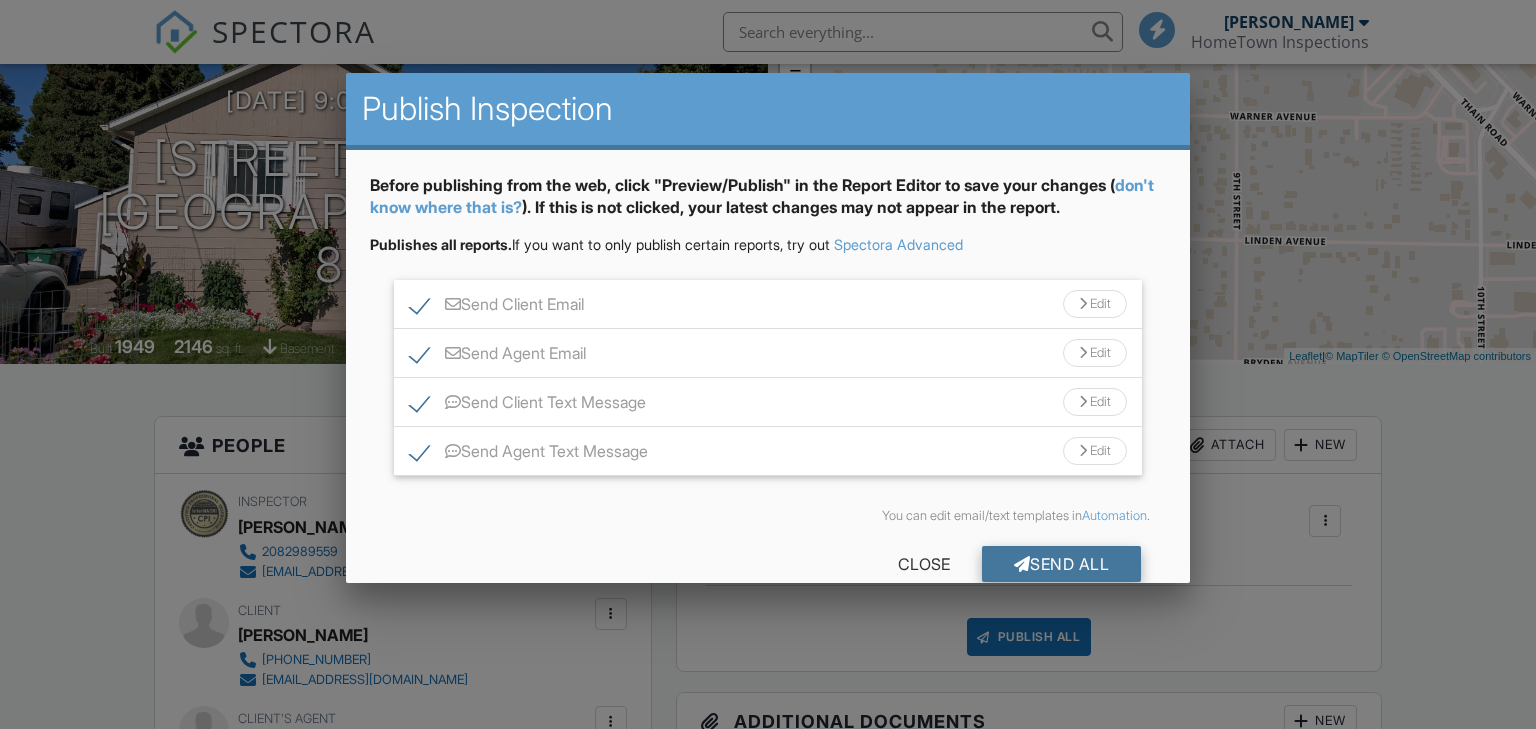click on "Send All" at bounding box center (1062, 564) 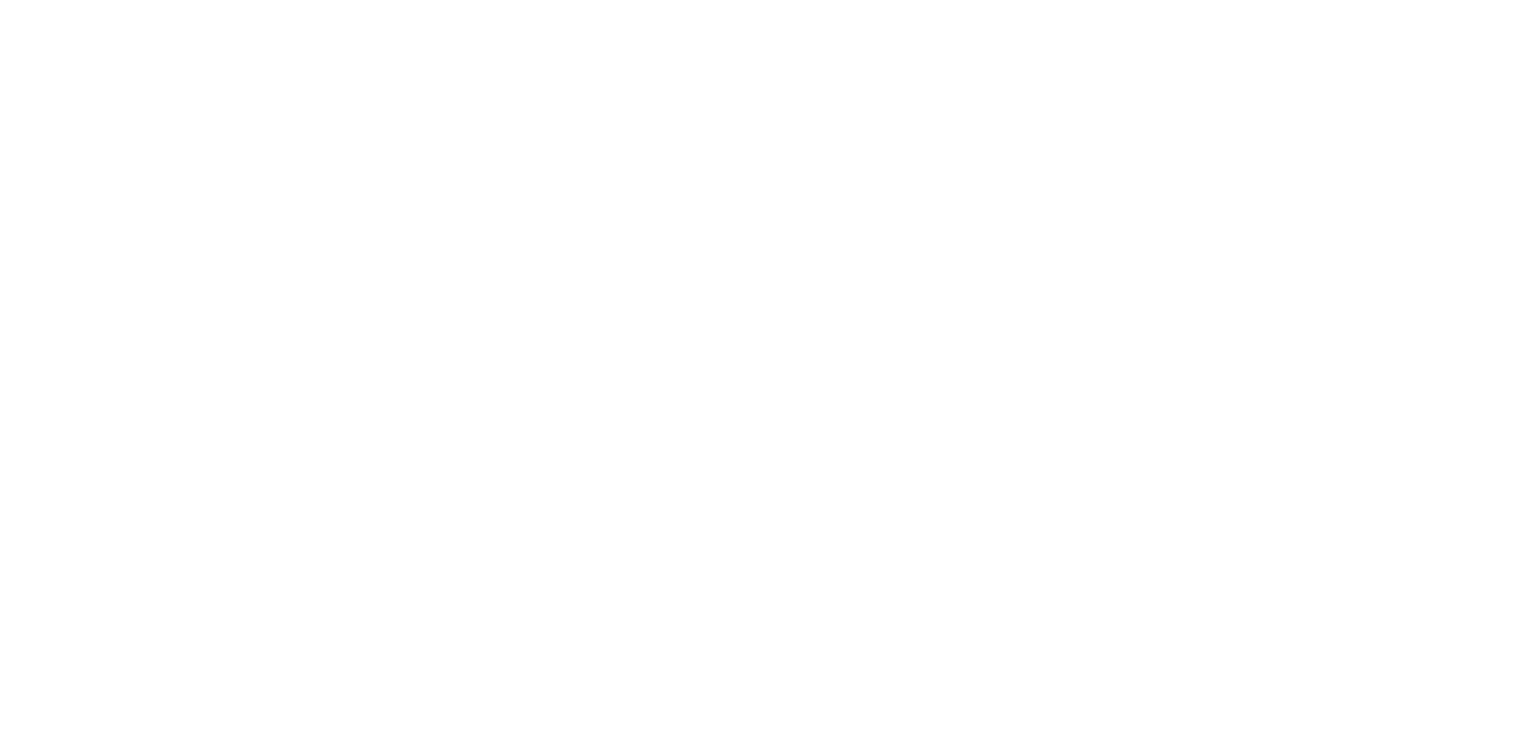 scroll, scrollTop: 170, scrollLeft: 0, axis: vertical 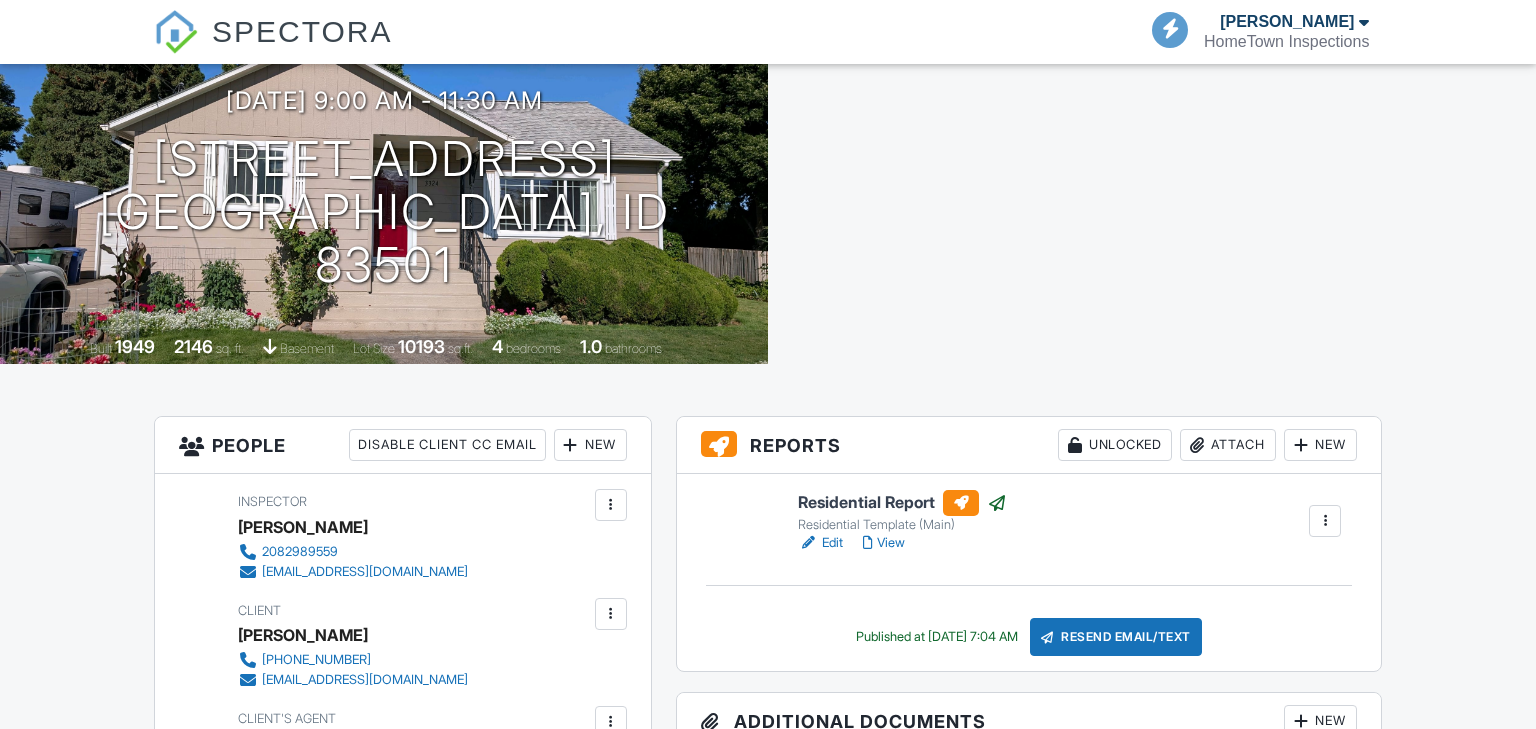 click on "All emails and texts are disabled for this inspection!
All emails and texts have been disabled for this inspection. This may have happened due to someone manually disabling them or this inspection being unconfirmed when it was scheduled. To re-enable emails and texts for this inspection, click the button below.
Turn on emails and texts
Turn on and Requeue Notifications
Reports
Unlocked
Attach
New
Residential Report
Residential Template (Main)
Edit
View
Copy
Reinspection Report
View Log
RRB Log
Delete
Published at 07/11/2025  7:04 AM
Resend Email/Text
Publish report?
Before publishing from the web, click "Preview/Publish" in the Report Editor to save your changes ( don't know where that is? ). If this is not clicked, your latest changes may not appear in the report.
Cancel
Publish" at bounding box center (768, 1203) 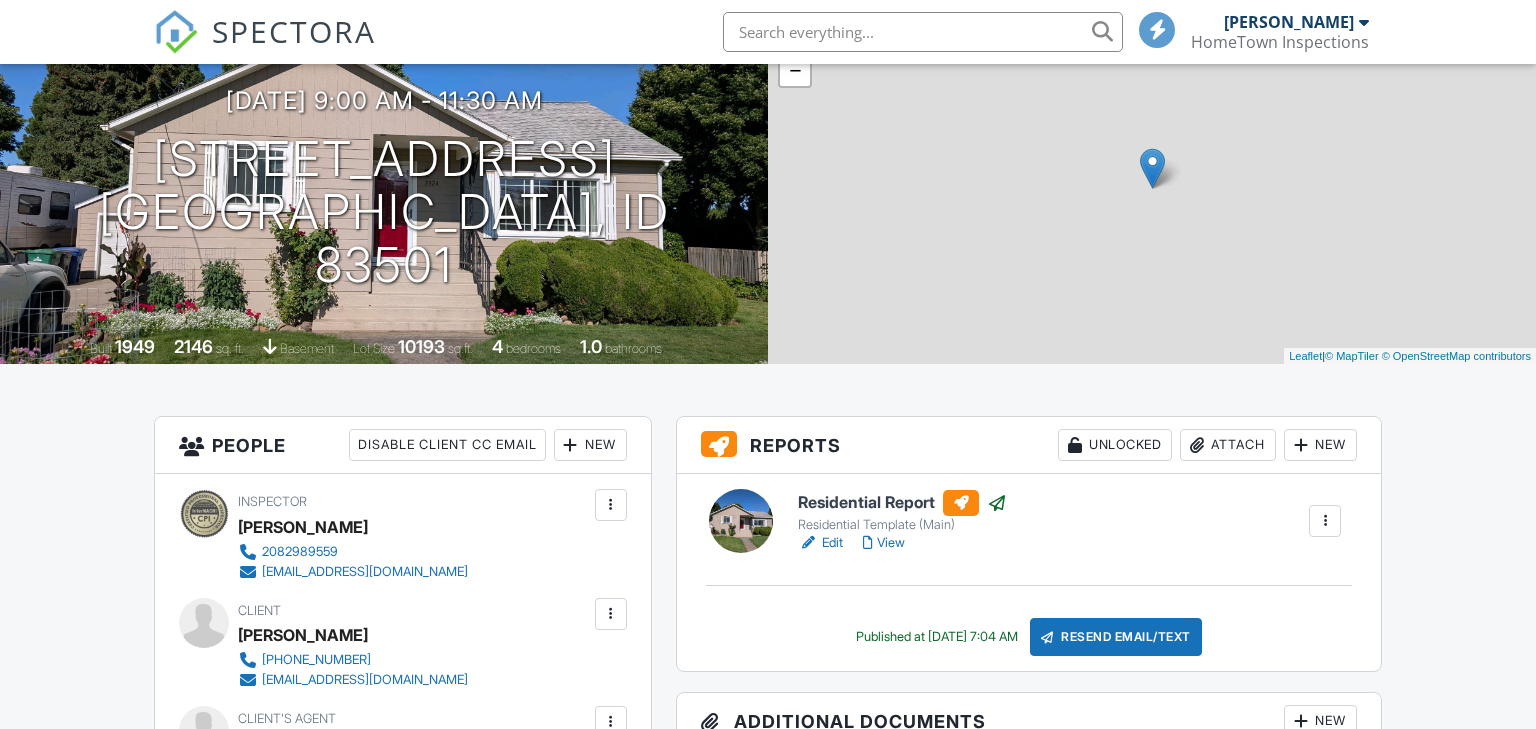 scroll, scrollTop: 0, scrollLeft: 0, axis: both 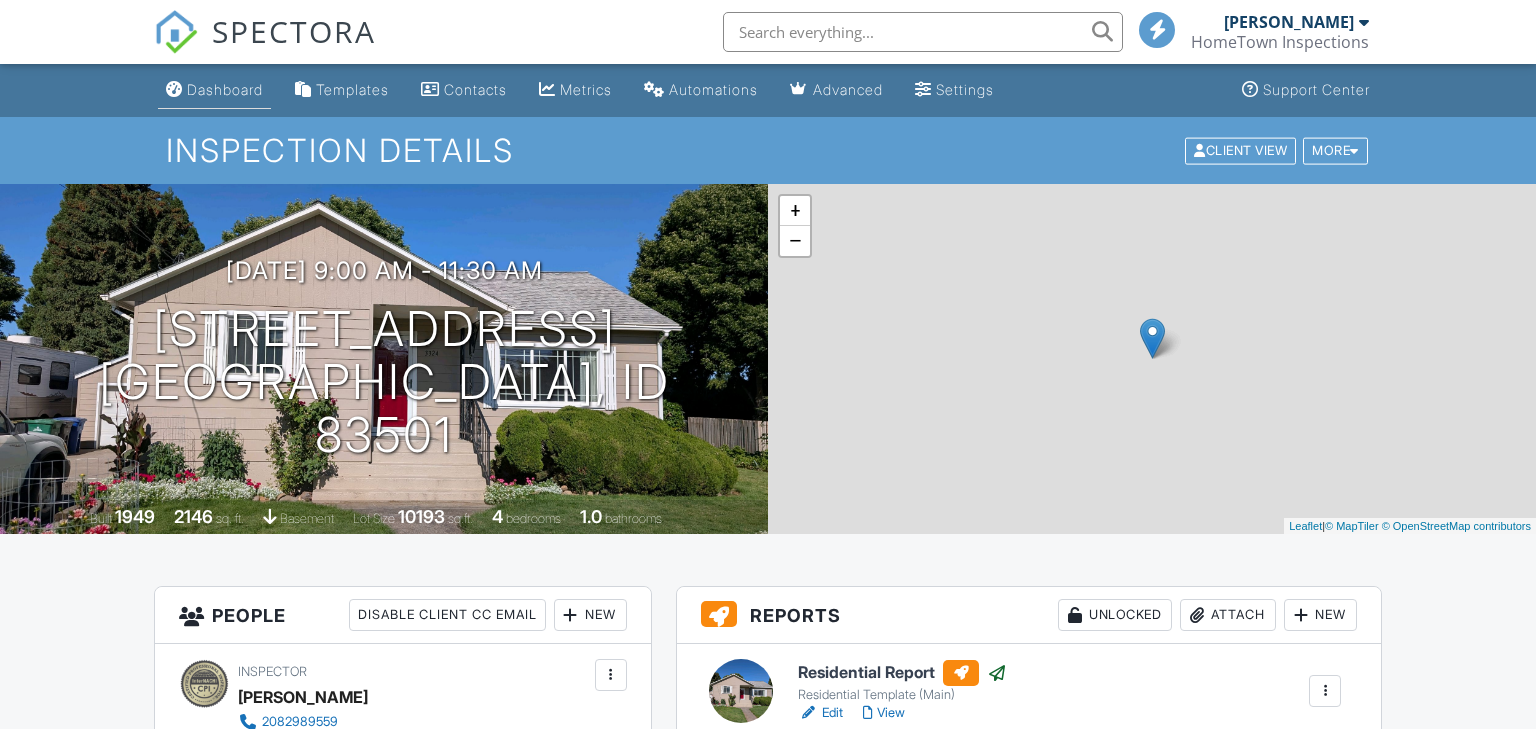click on "Dashboard" at bounding box center (225, 89) 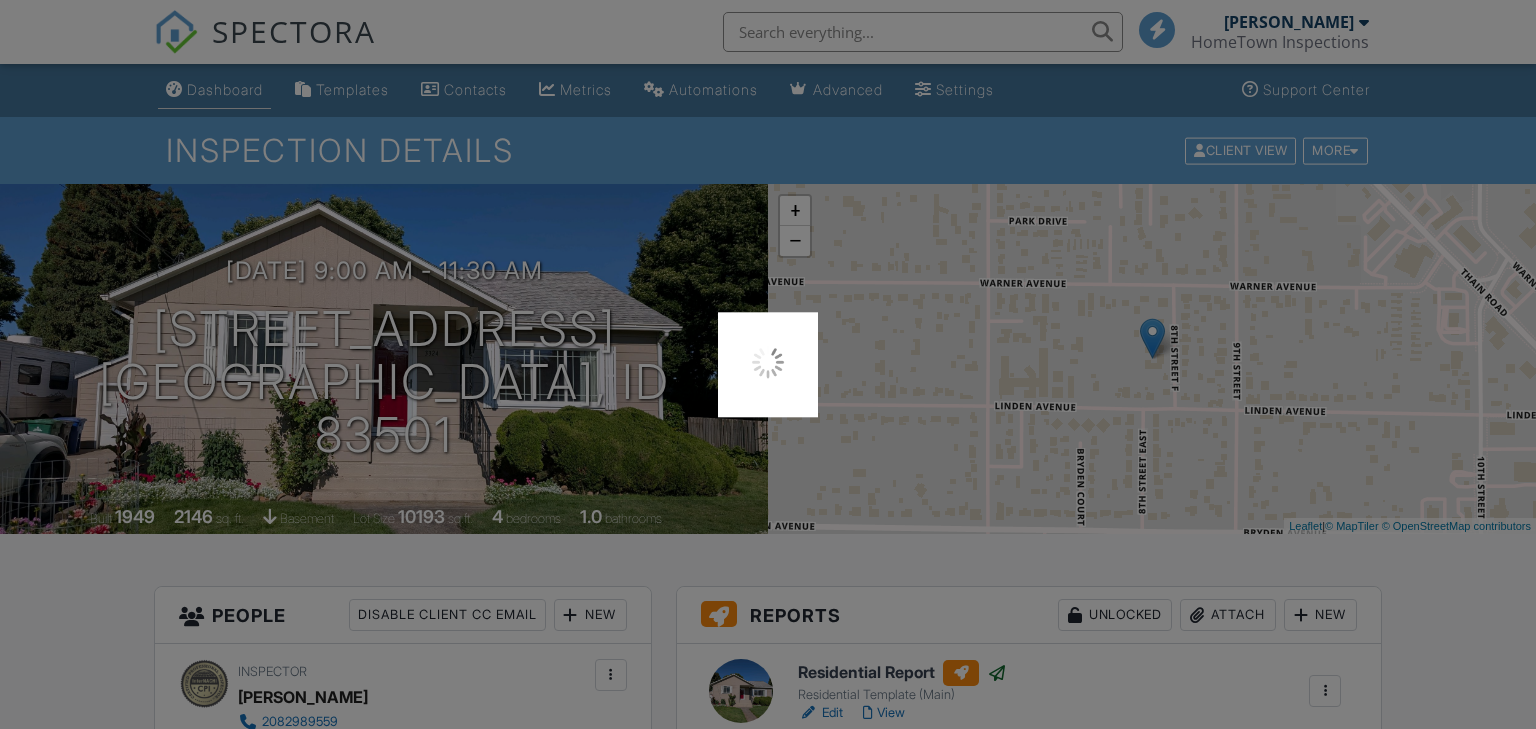scroll, scrollTop: 0, scrollLeft: 0, axis: both 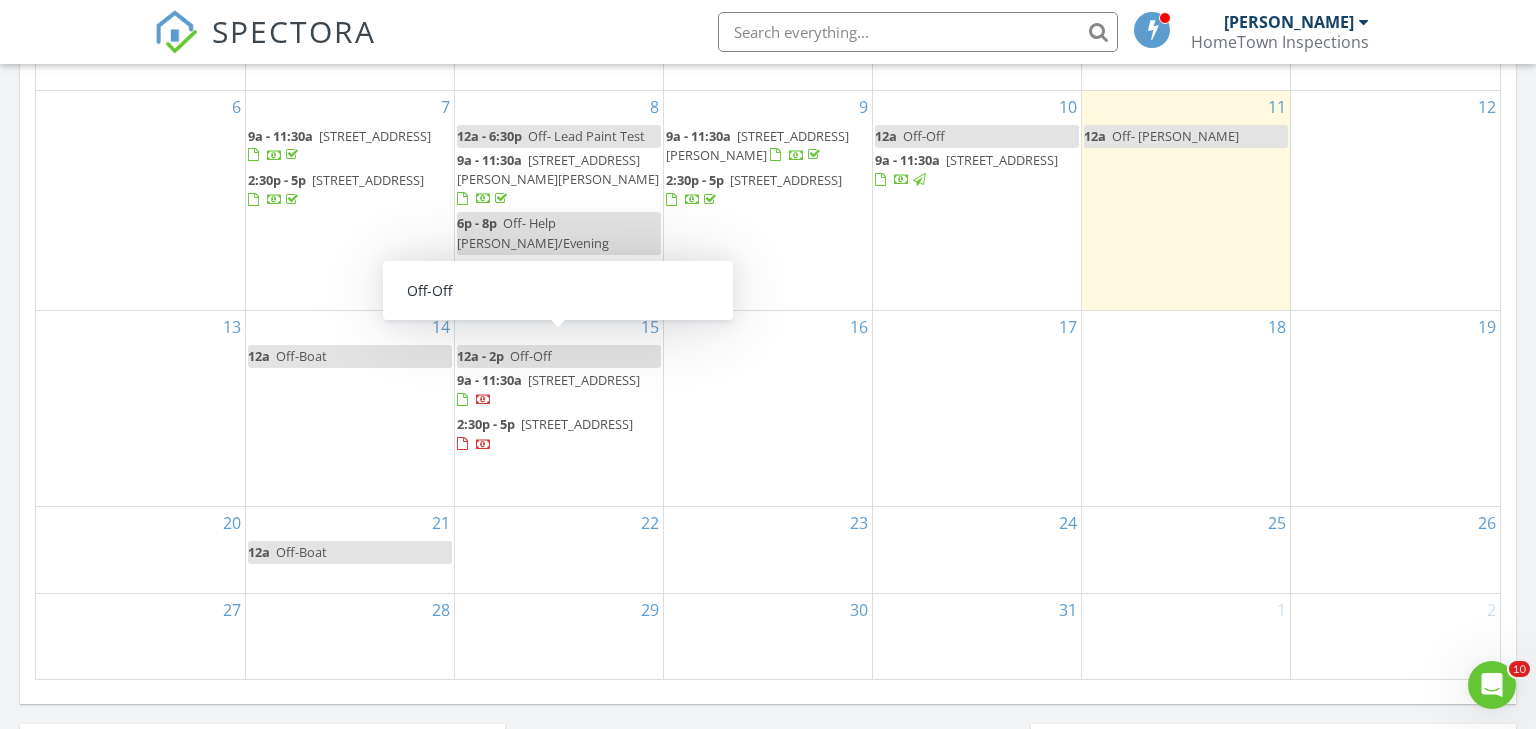 click on "Off-Off" at bounding box center (531, 356) 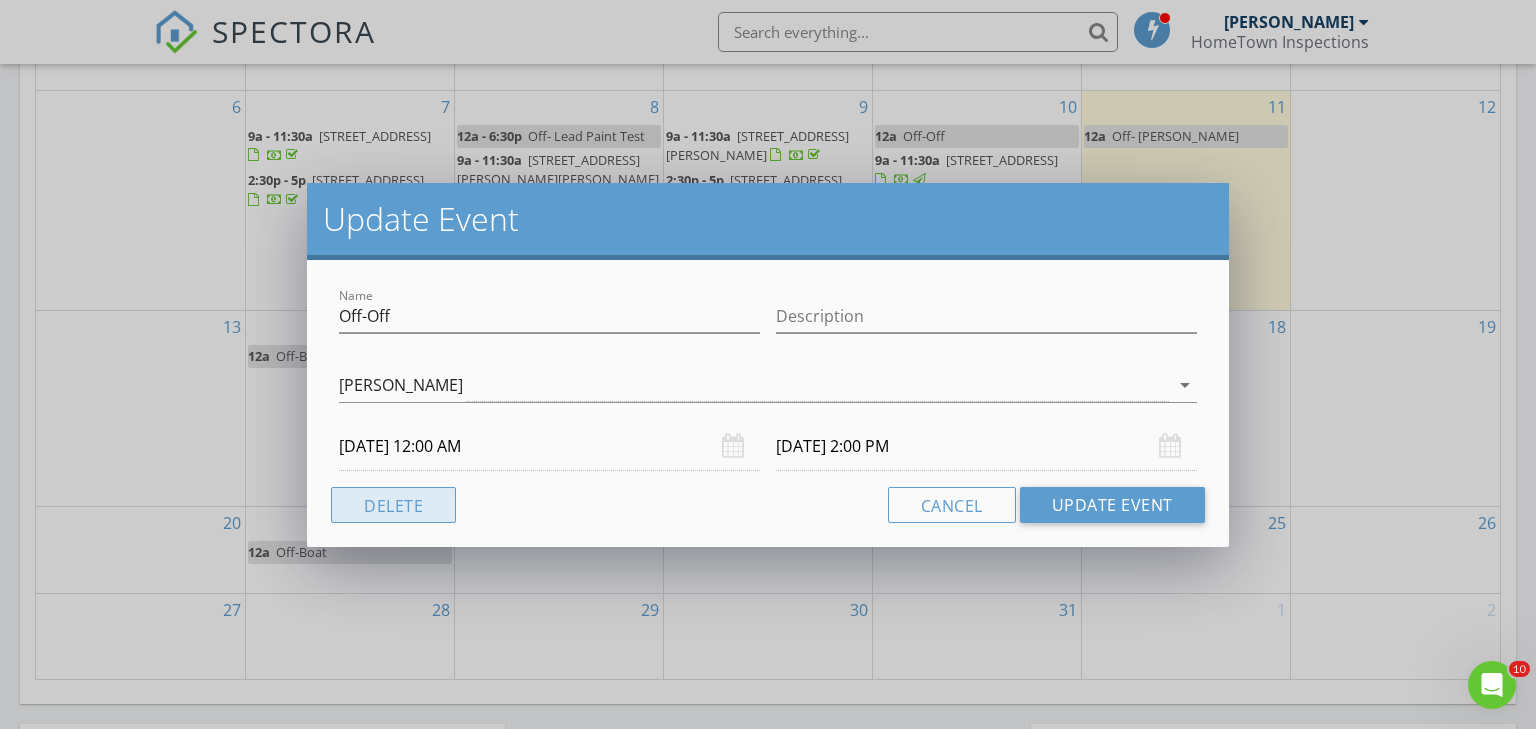 click on "Delete" at bounding box center [393, 505] 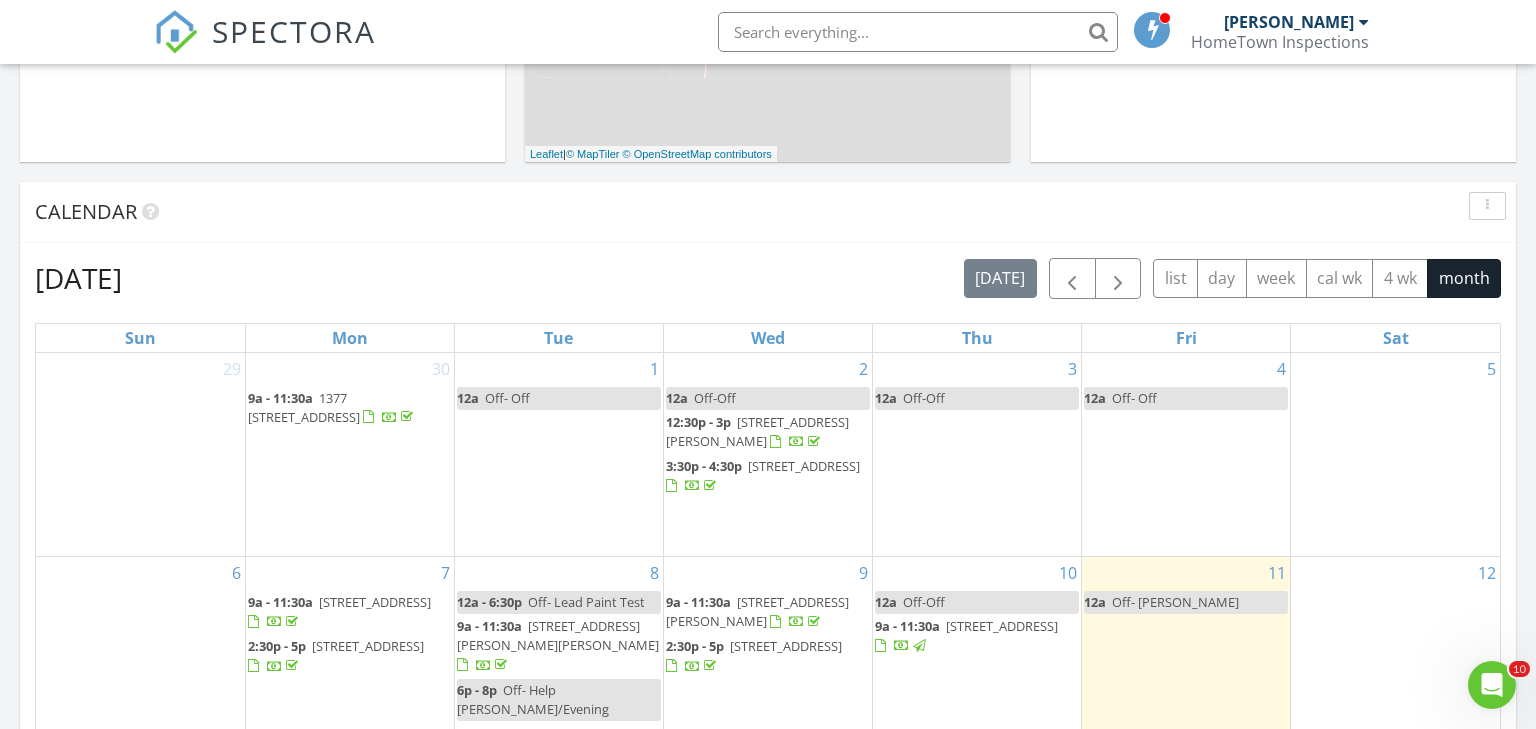 scroll, scrollTop: 746, scrollLeft: 0, axis: vertical 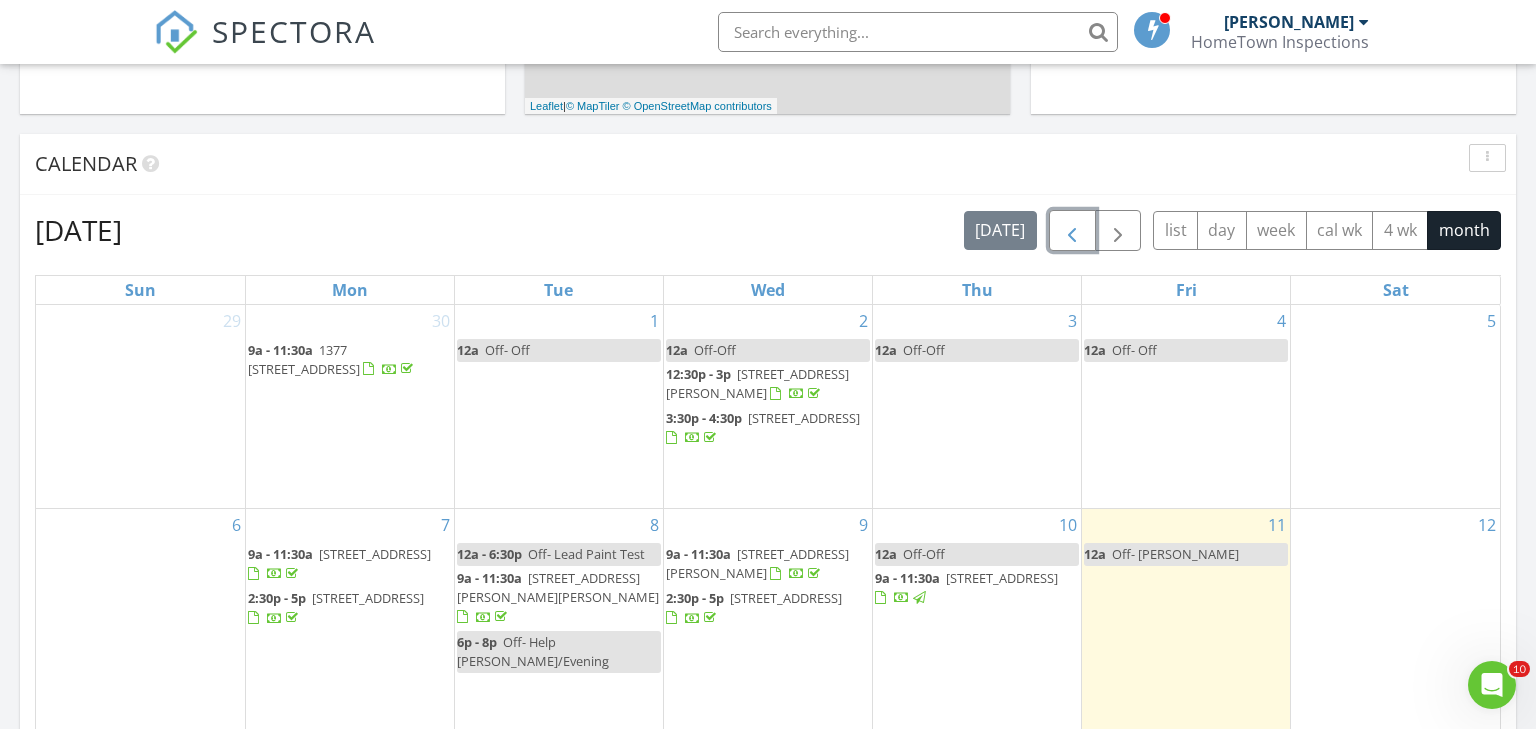 click at bounding box center [1072, 231] 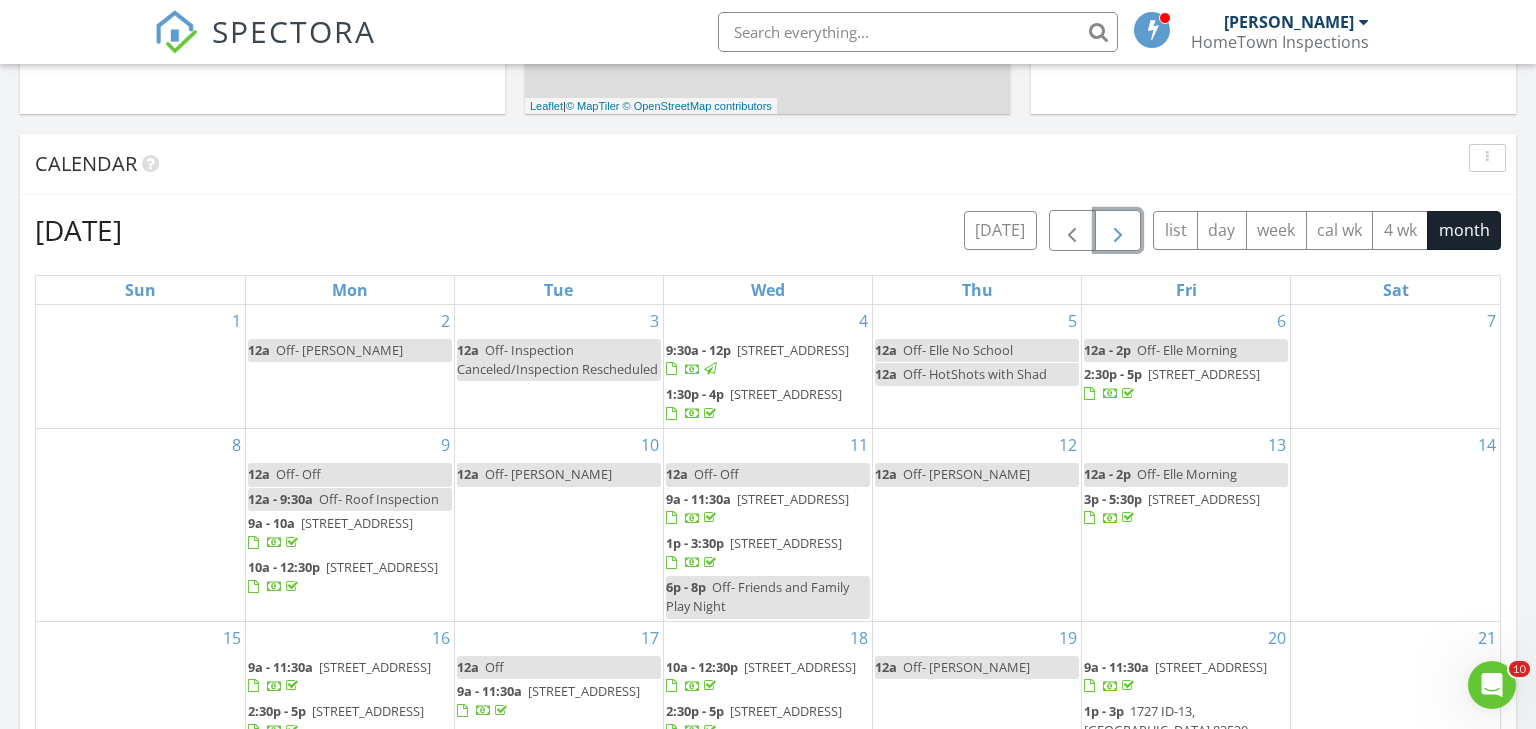 click at bounding box center (1118, 231) 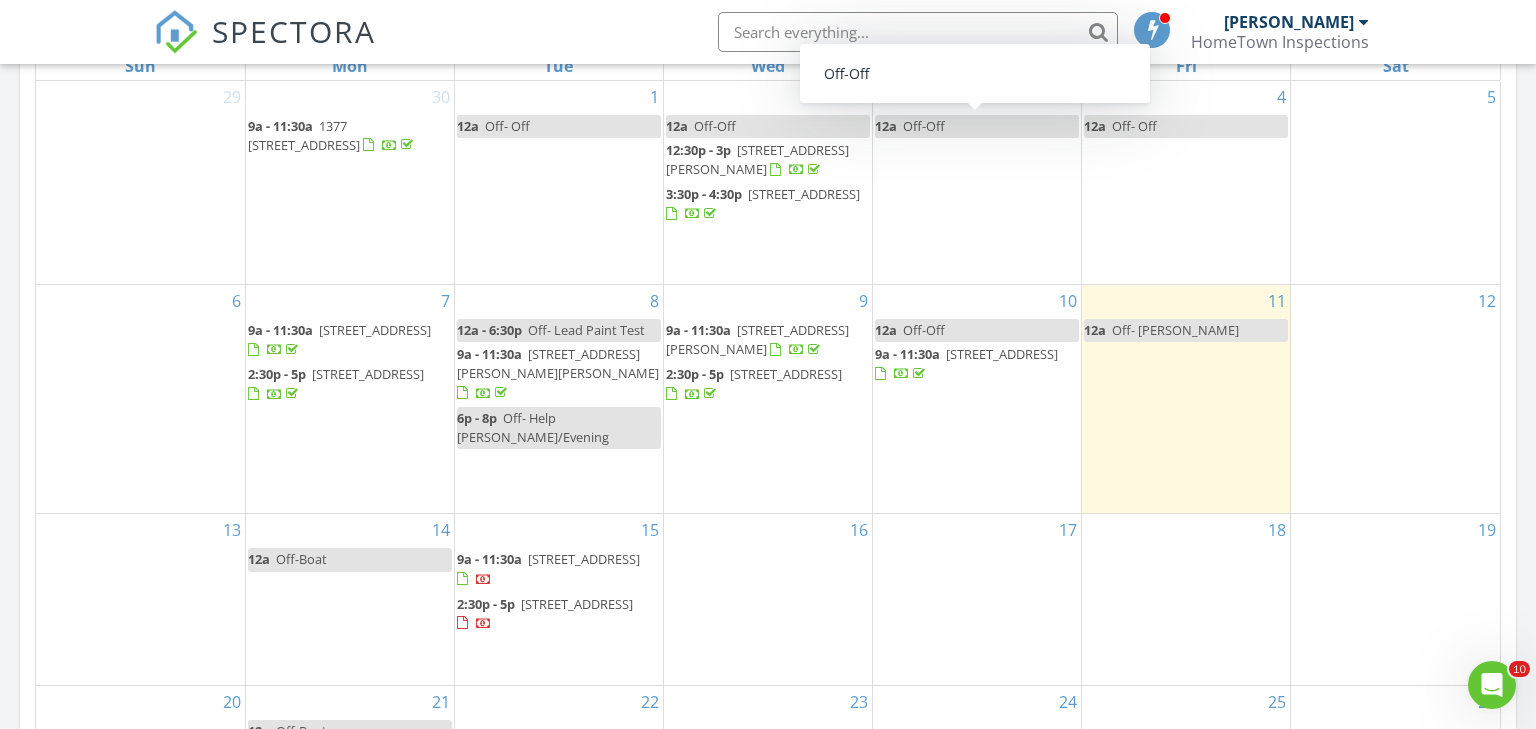 scroll, scrollTop: 984, scrollLeft: 0, axis: vertical 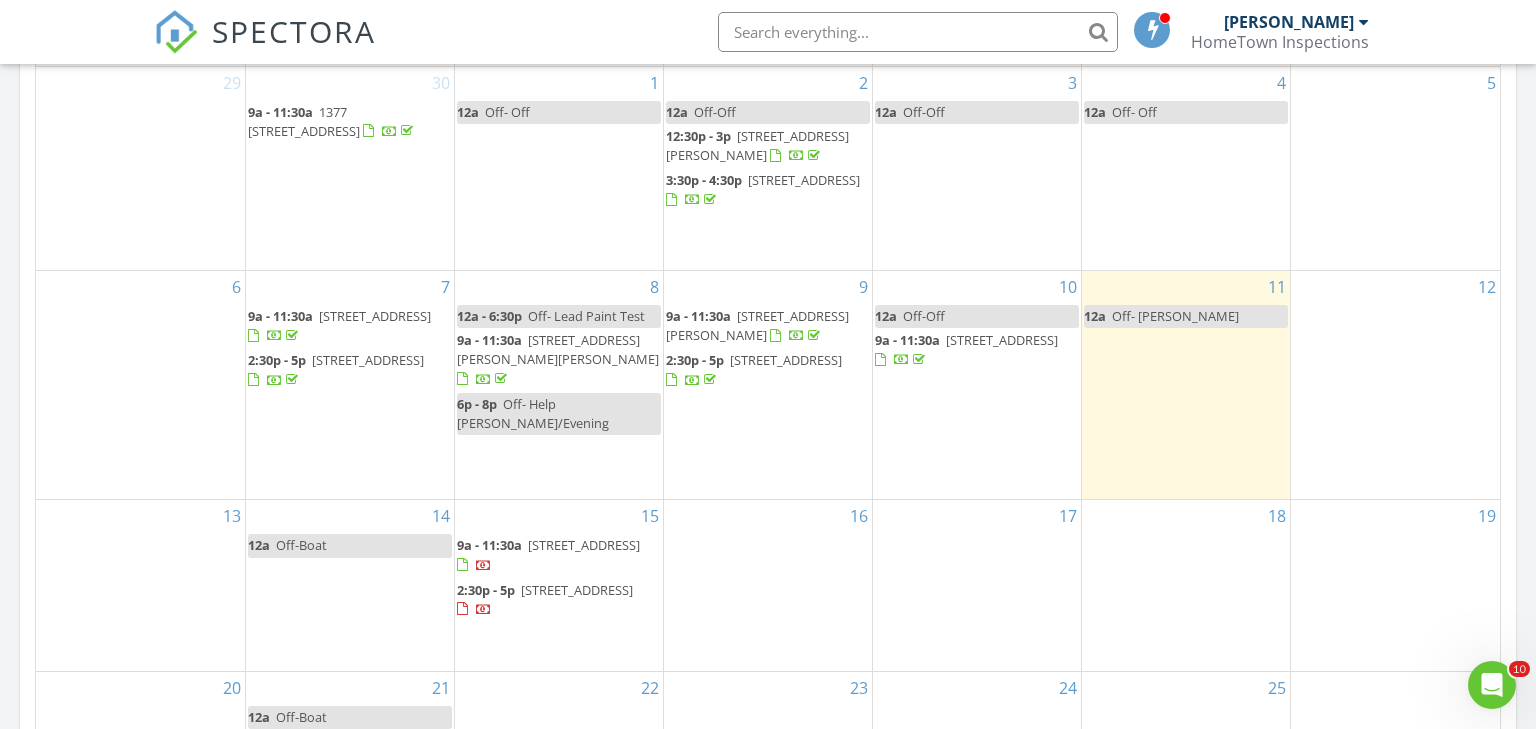 click on "HomeTown Inspections" at bounding box center [1280, 42] 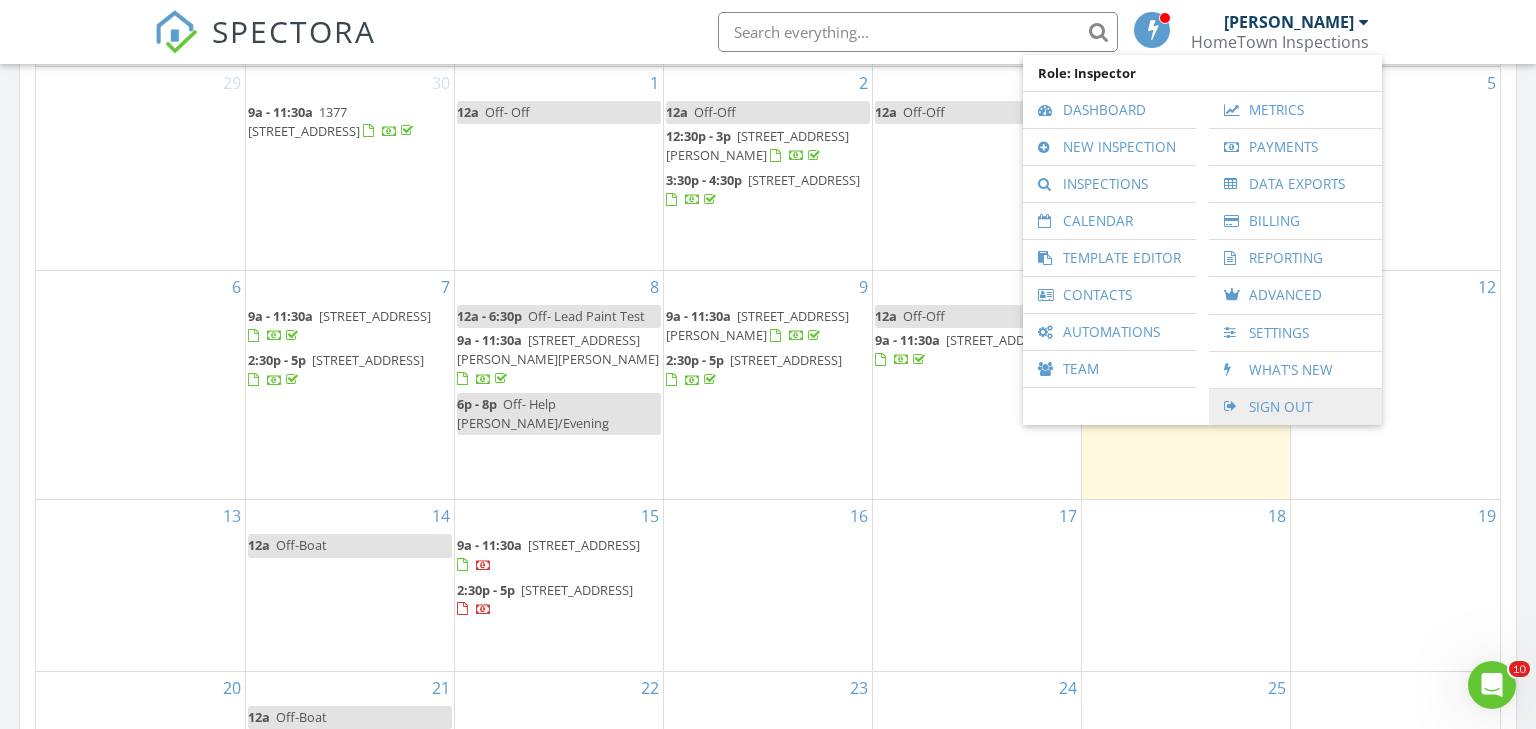 click on "Sign Out" at bounding box center [1295, 407] 